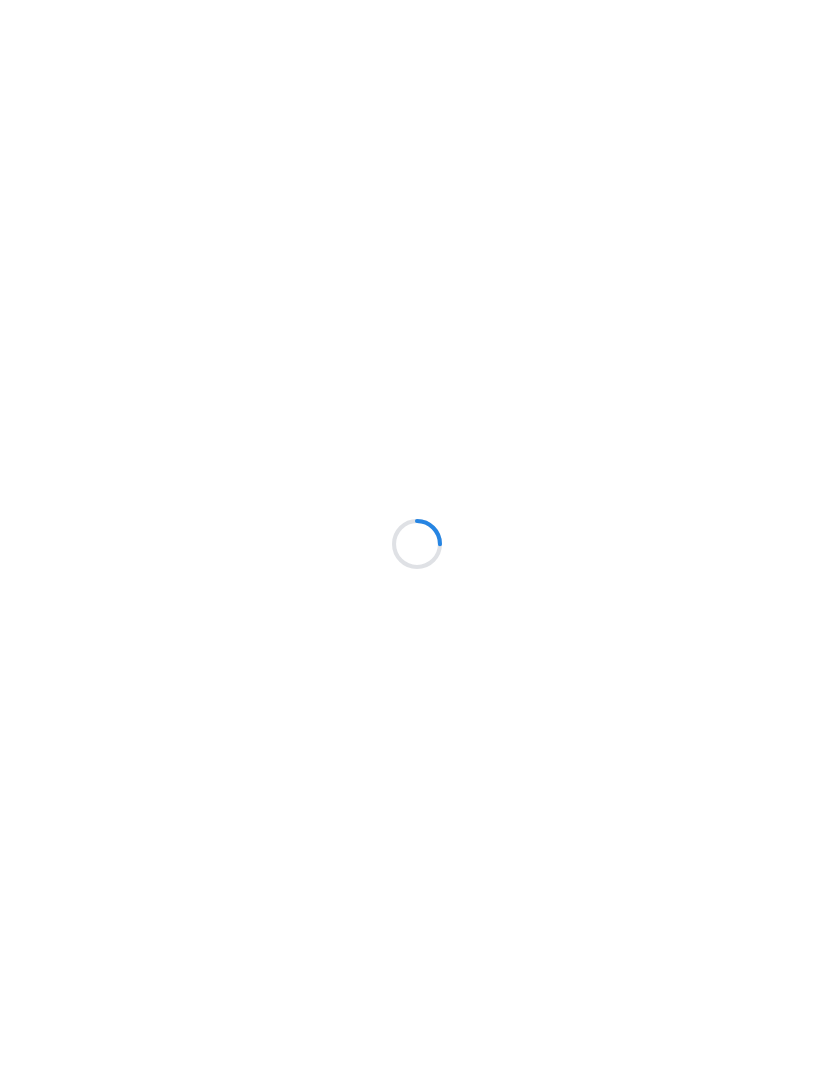 scroll, scrollTop: 0, scrollLeft: 0, axis: both 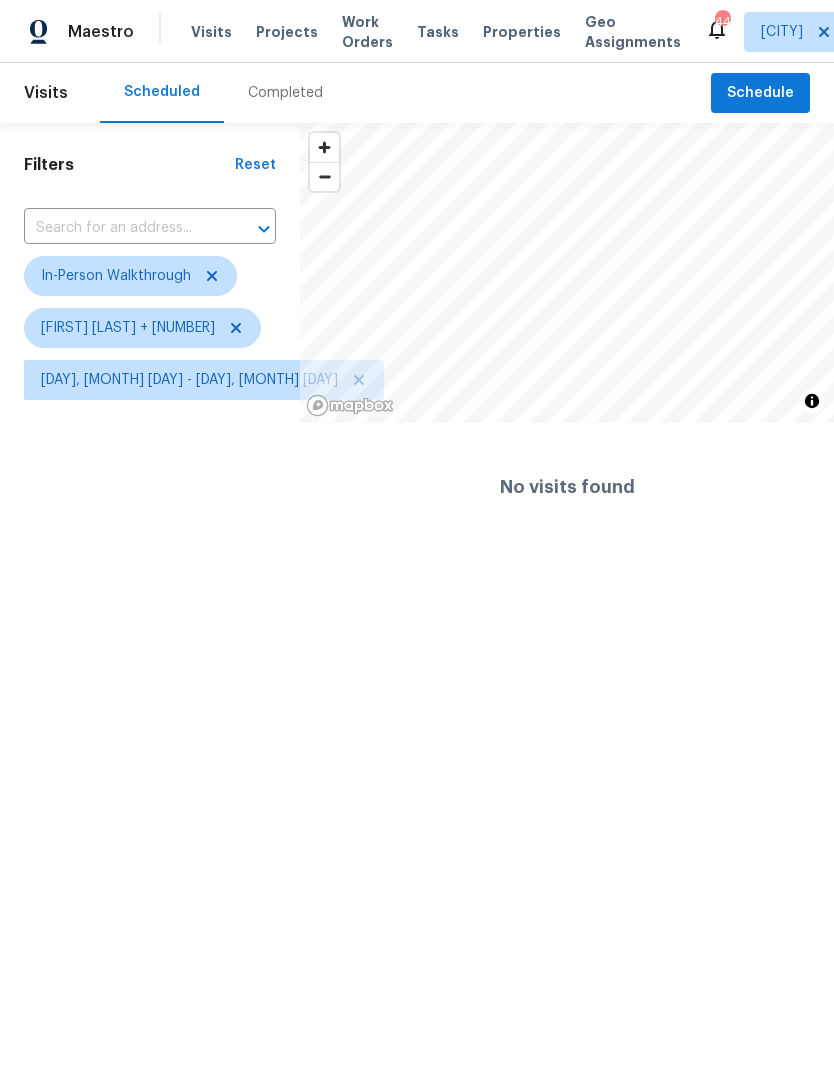 click on "Work Orders" at bounding box center (367, 32) 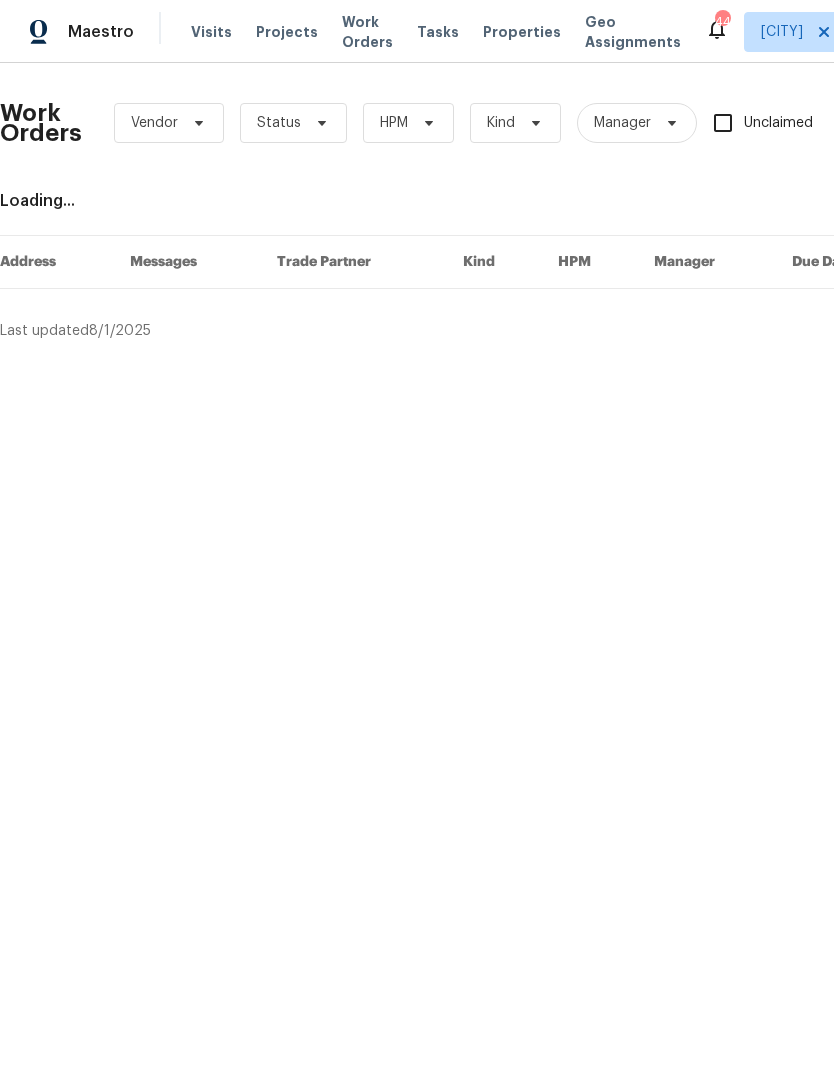 click on "Properties" at bounding box center [522, 32] 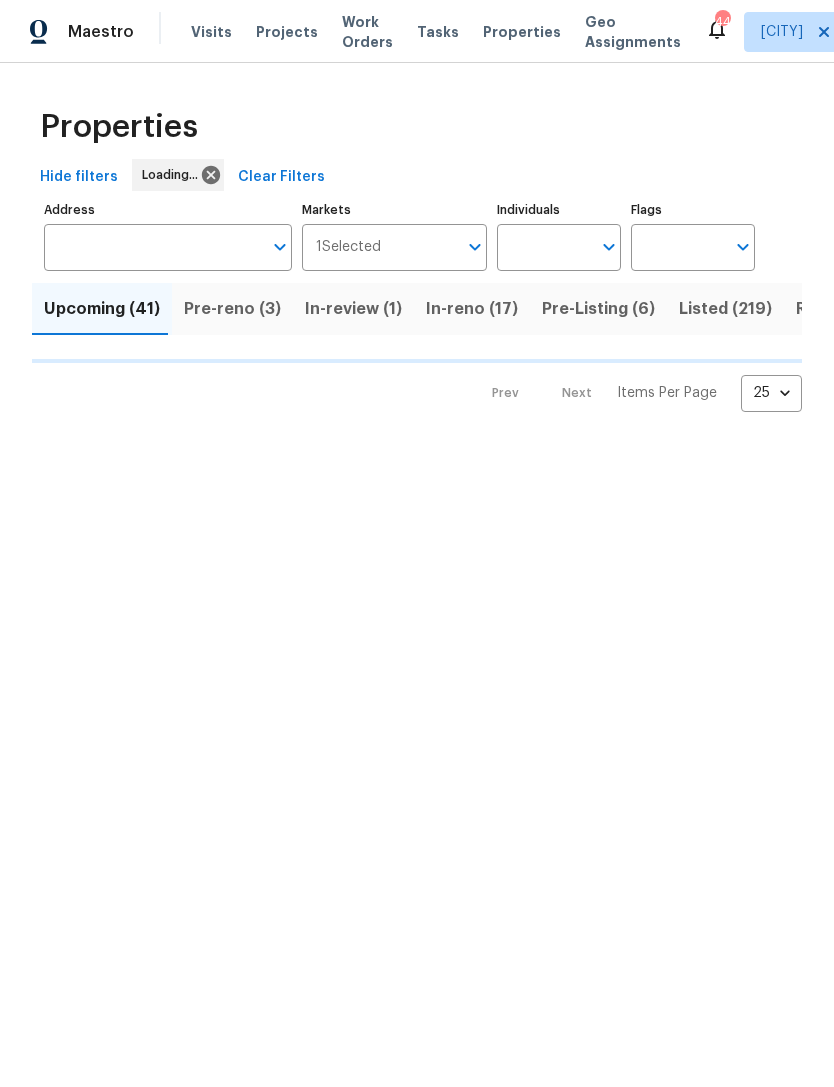 click on "Individuals" at bounding box center (544, 247) 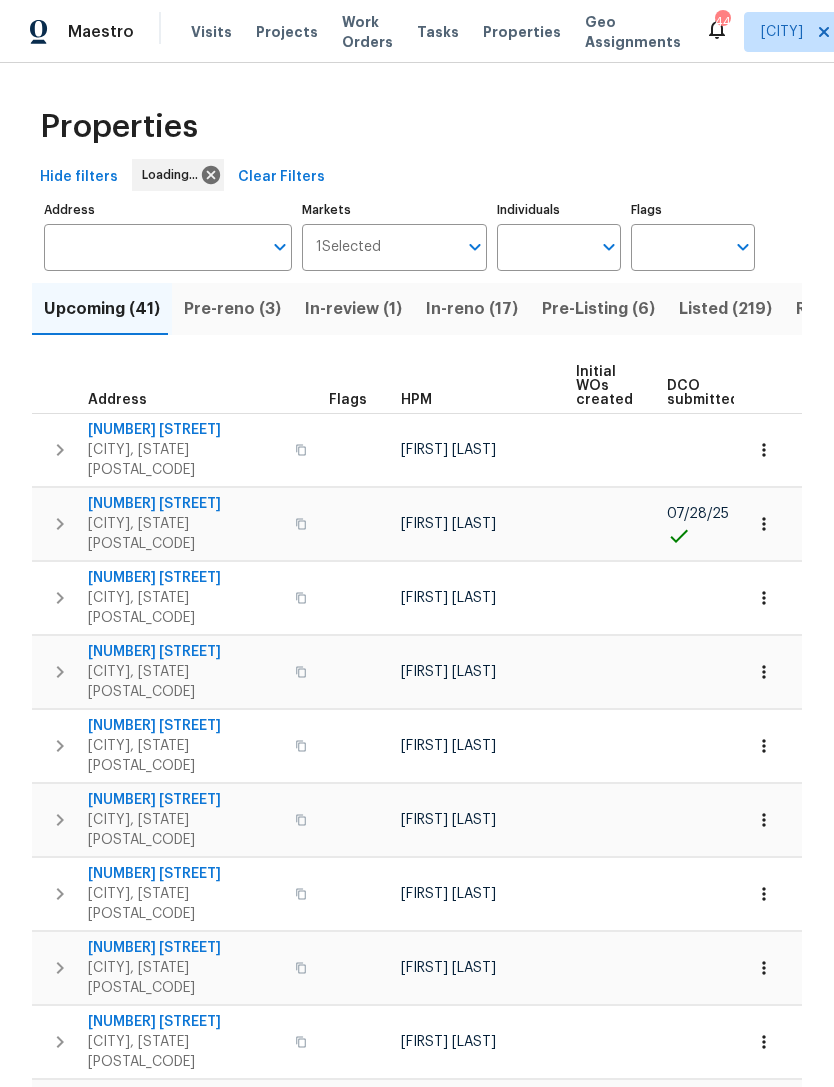 click on "Individuals" at bounding box center (544, 247) 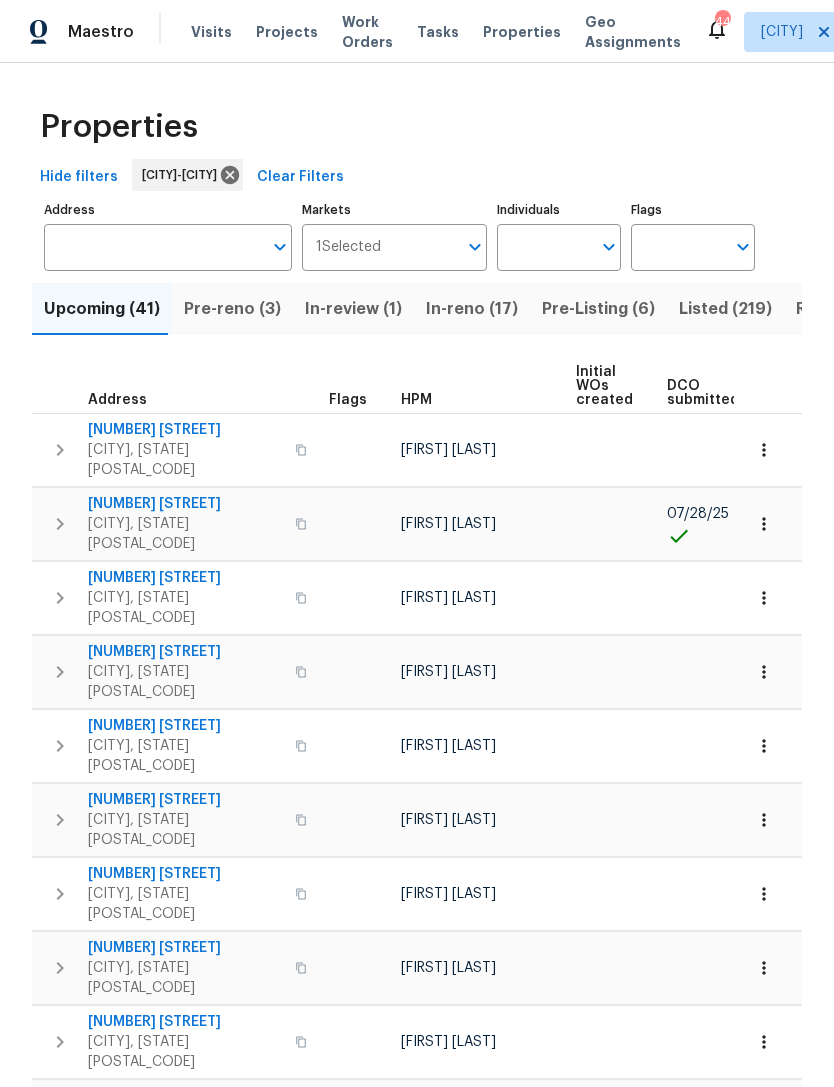 click on "Individuals" at bounding box center [544, 247] 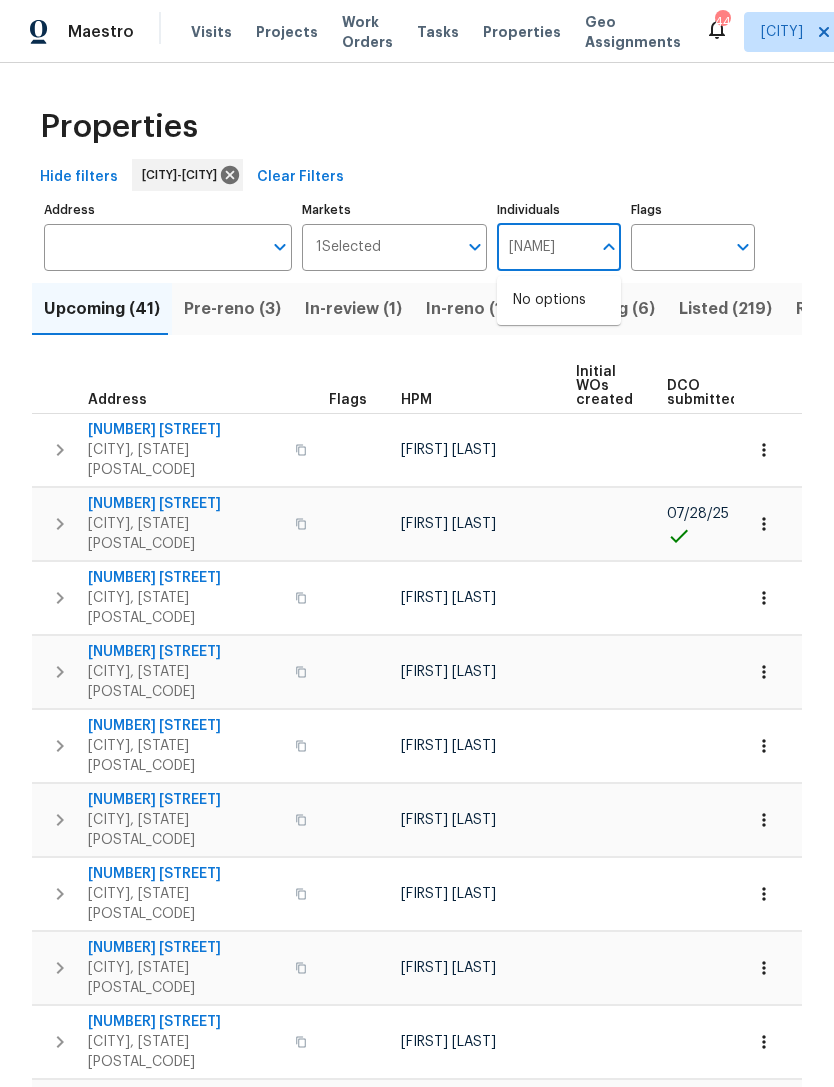 type on "[NAME]" 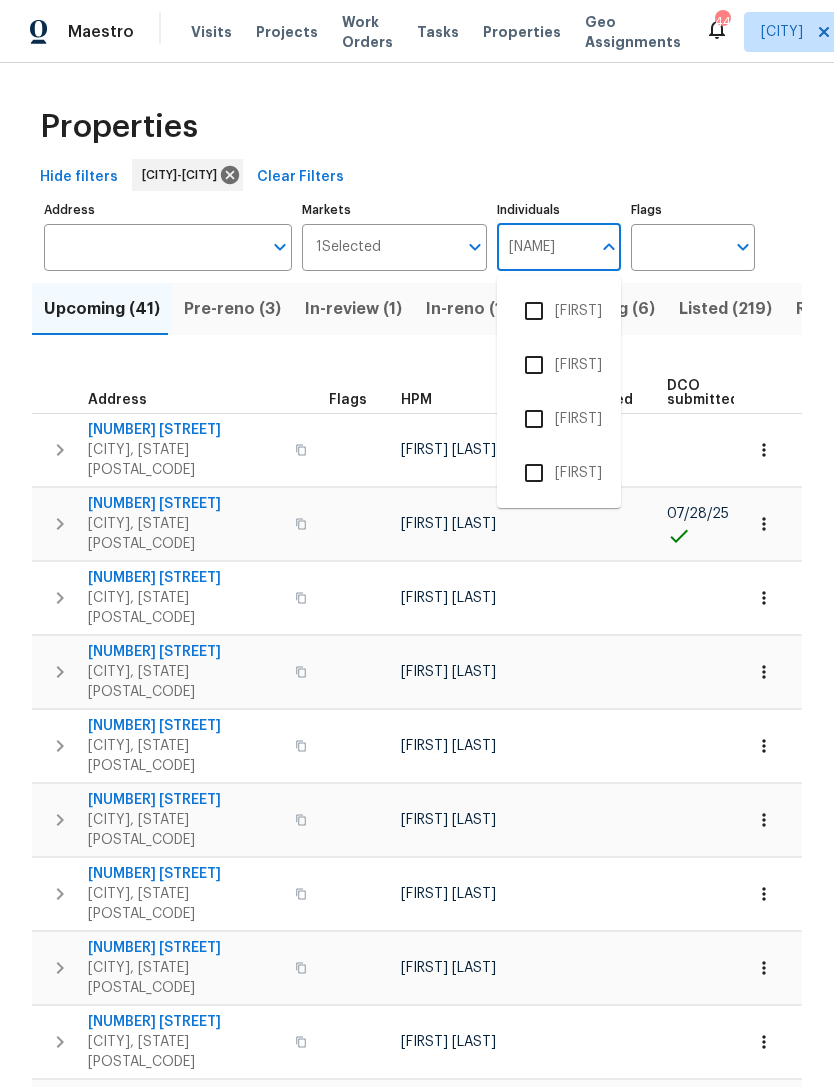 click at bounding box center (534, 311) 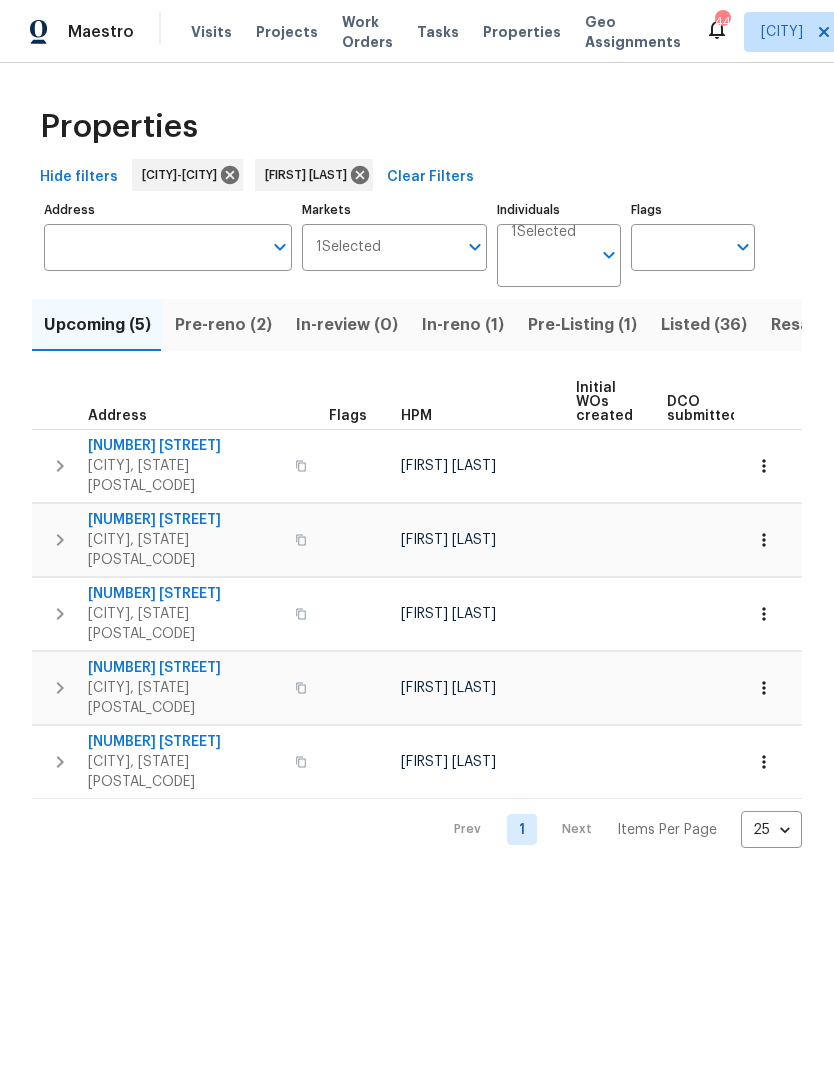 click on "Pre-reno (2)" at bounding box center (223, 325) 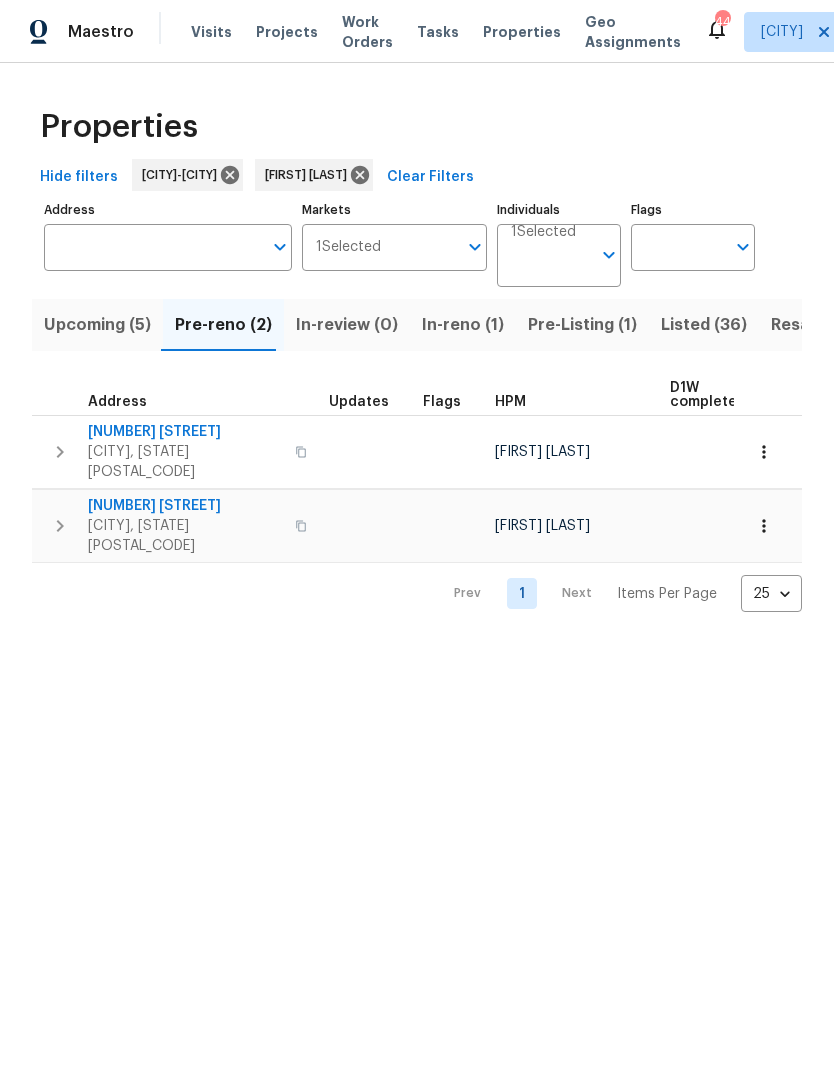 click on "[NUMBER] [STREET]" at bounding box center (185, 432) 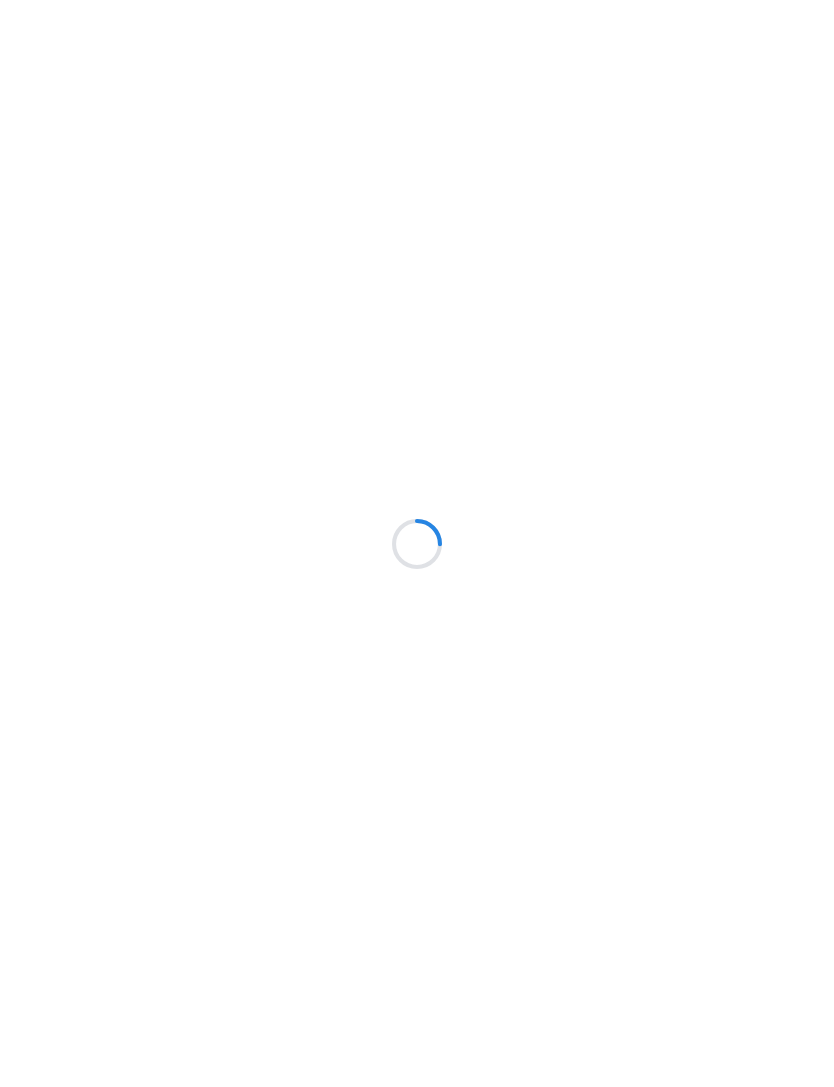 scroll, scrollTop: 0, scrollLeft: 0, axis: both 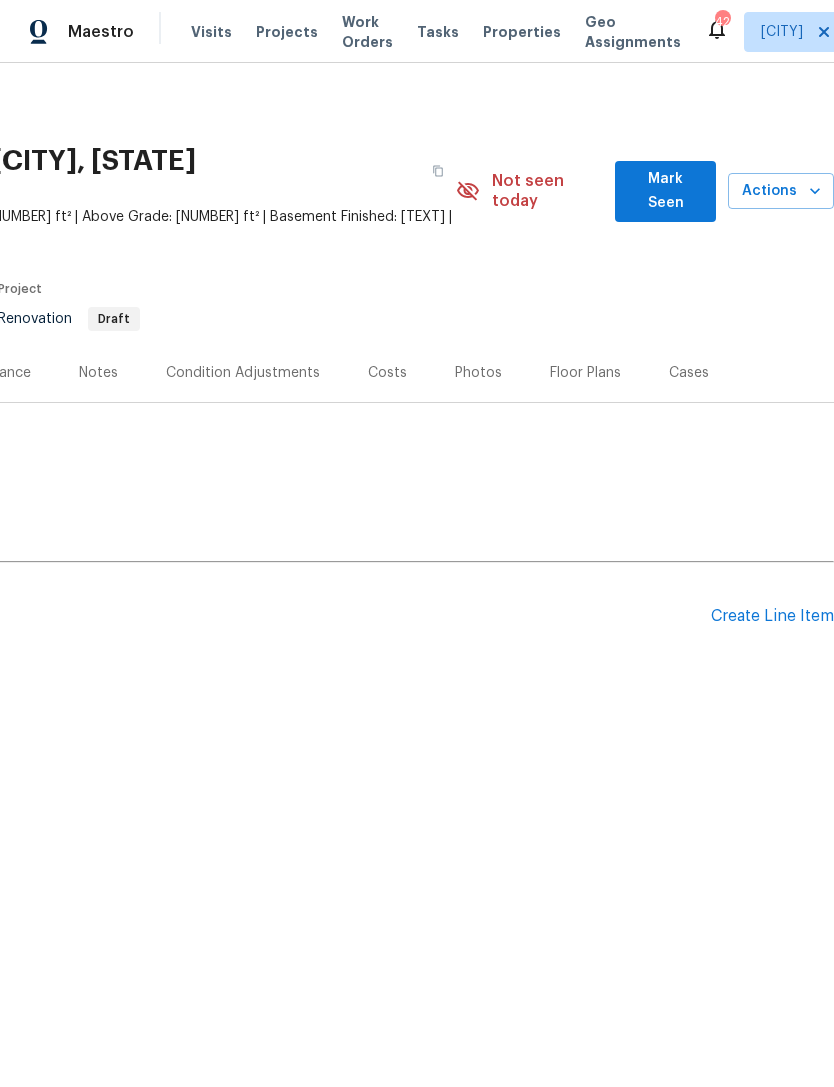 click on "Create Line Item" at bounding box center [772, 616] 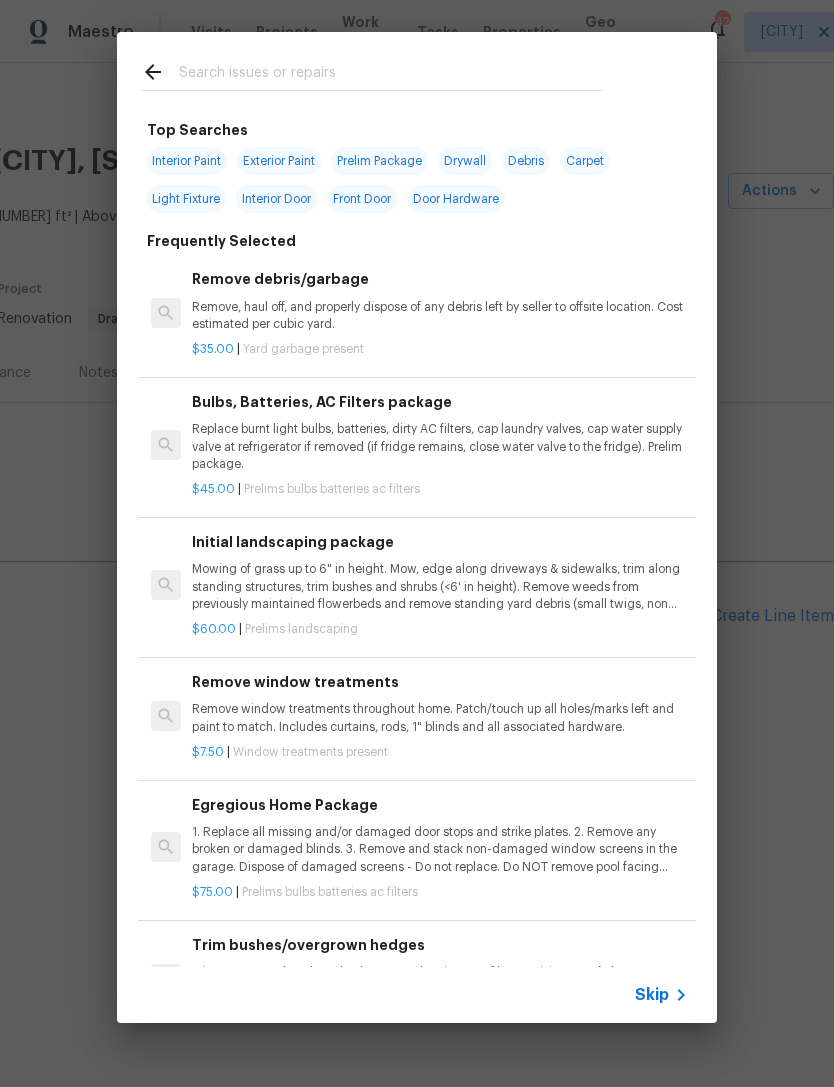 click at bounding box center [391, 75] 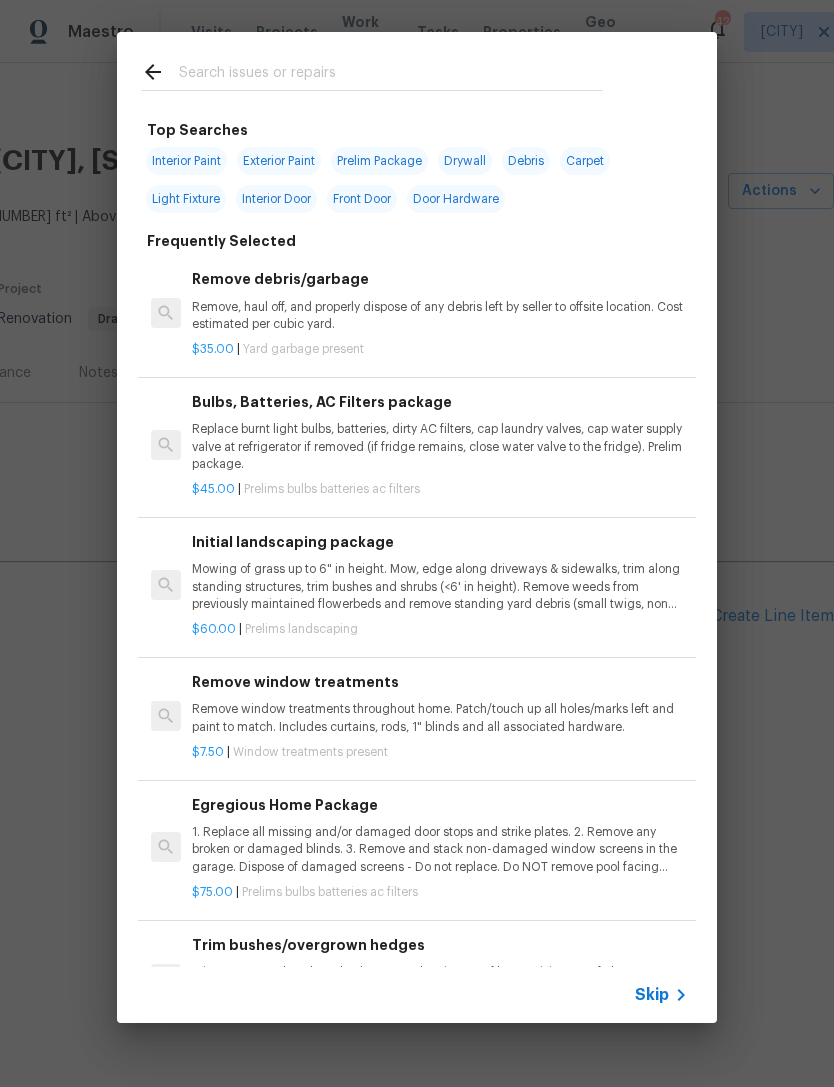 type on "L" 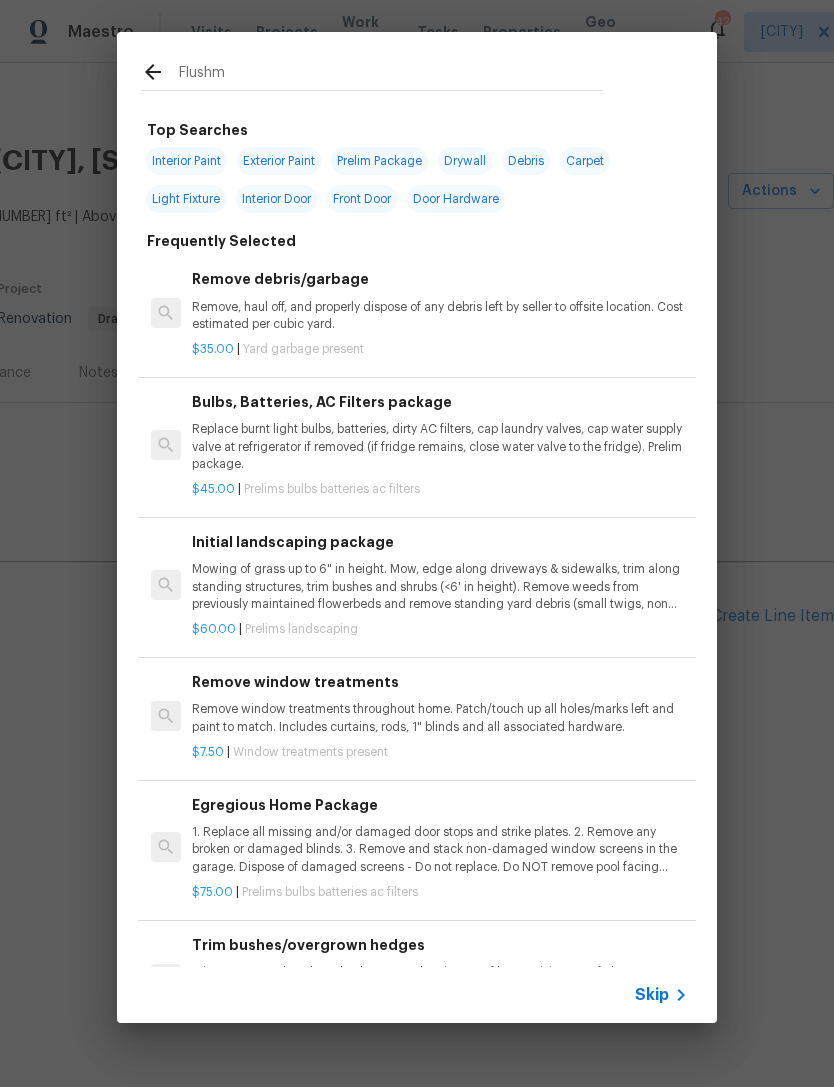 type on "Flushmo" 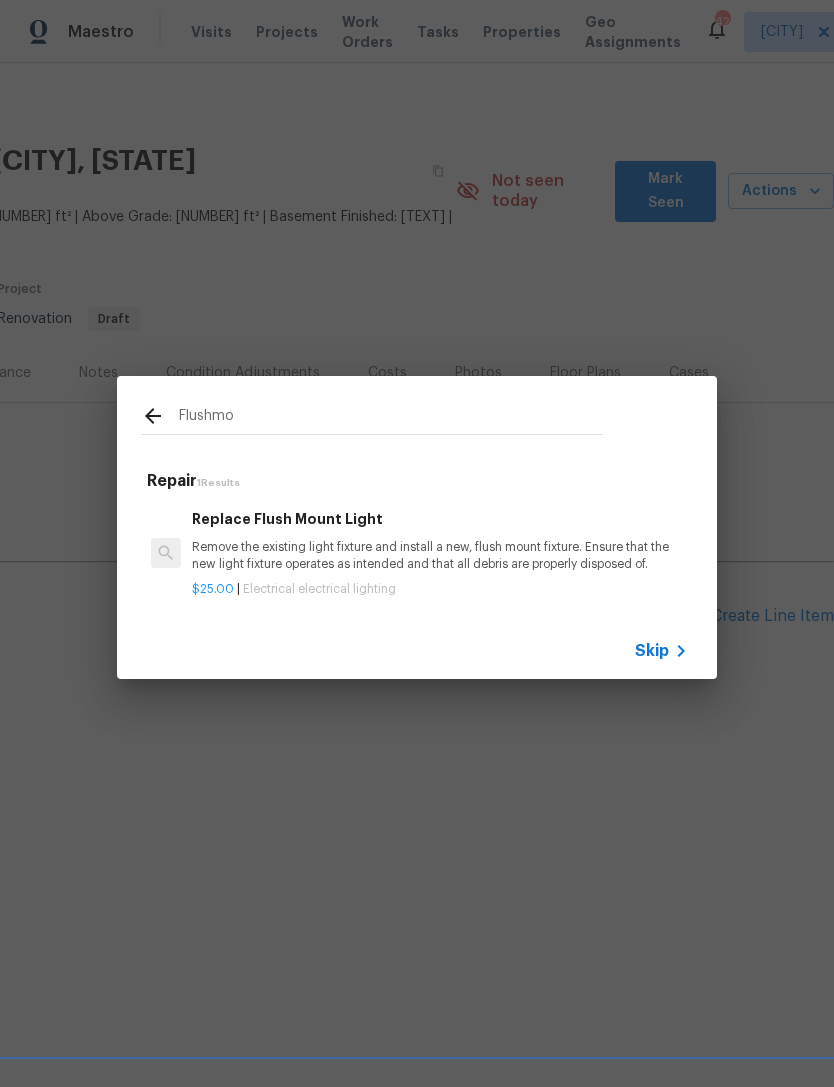 click on "Remove the existing light fixture and install a new, flush mount fixture. Ensure that the new light fixture operates as intended and that all debris are properly disposed of." at bounding box center [440, 556] 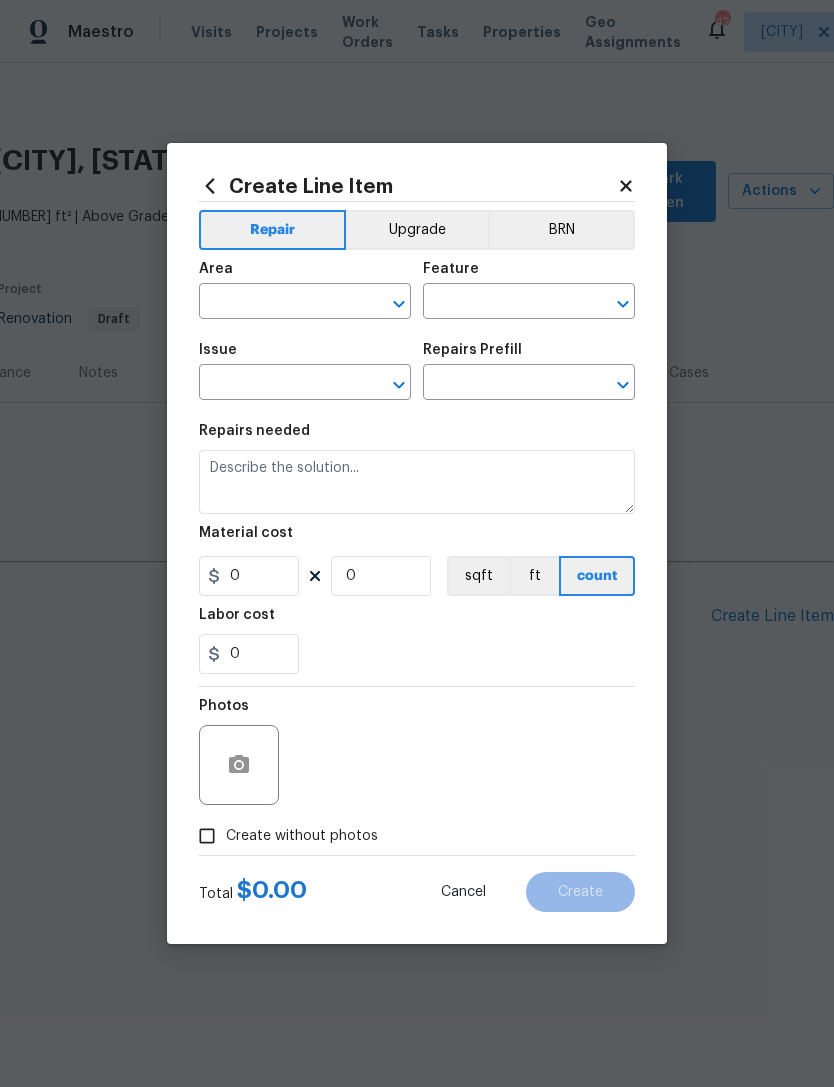 type on "Electrical Lighting" 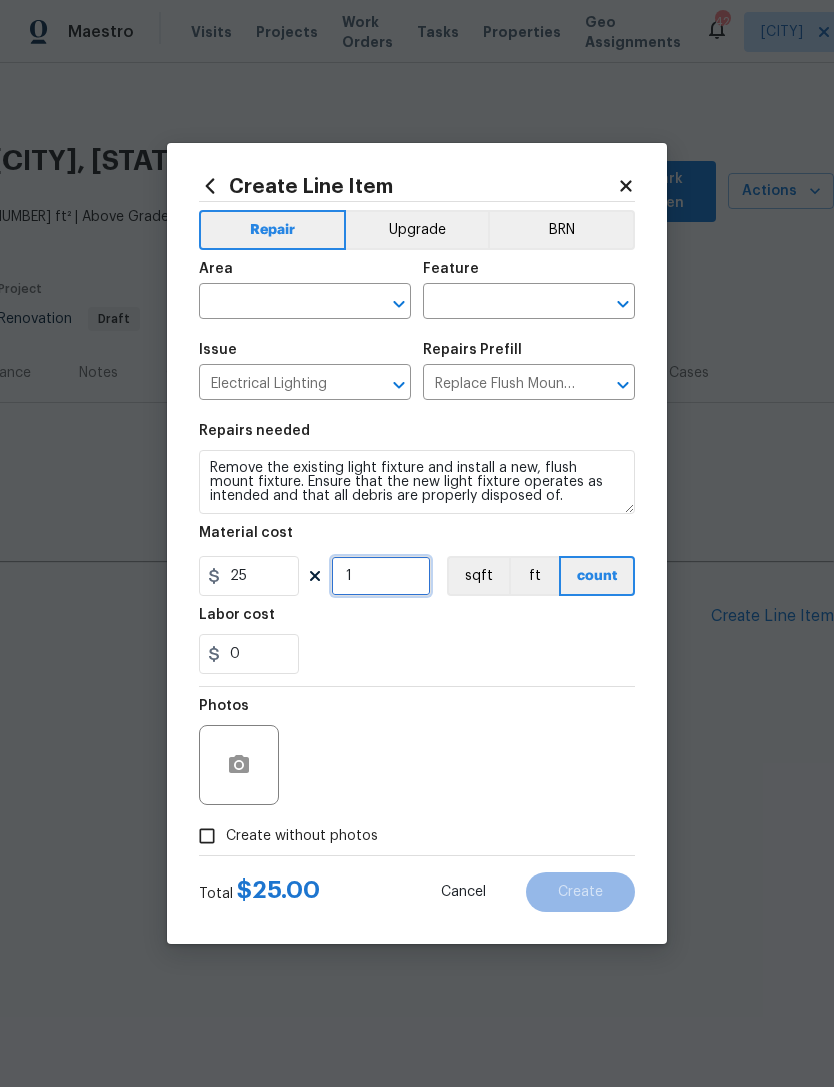 click on "1" at bounding box center [381, 576] 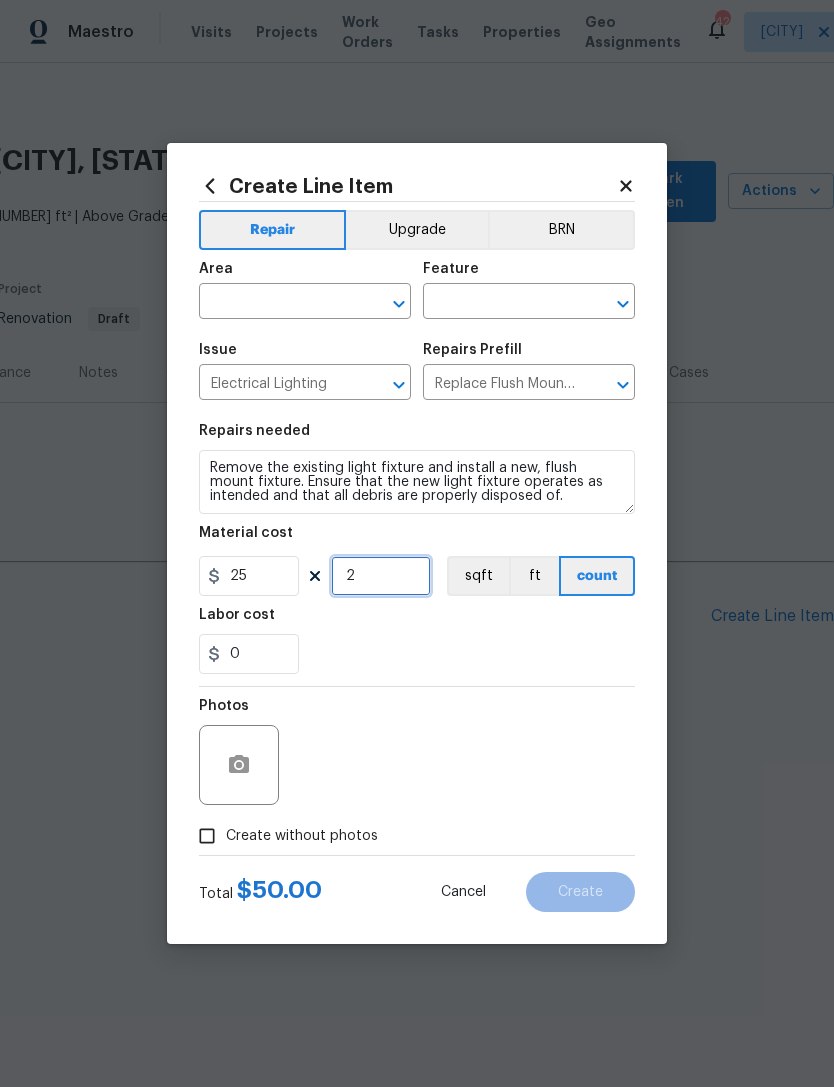type on "2" 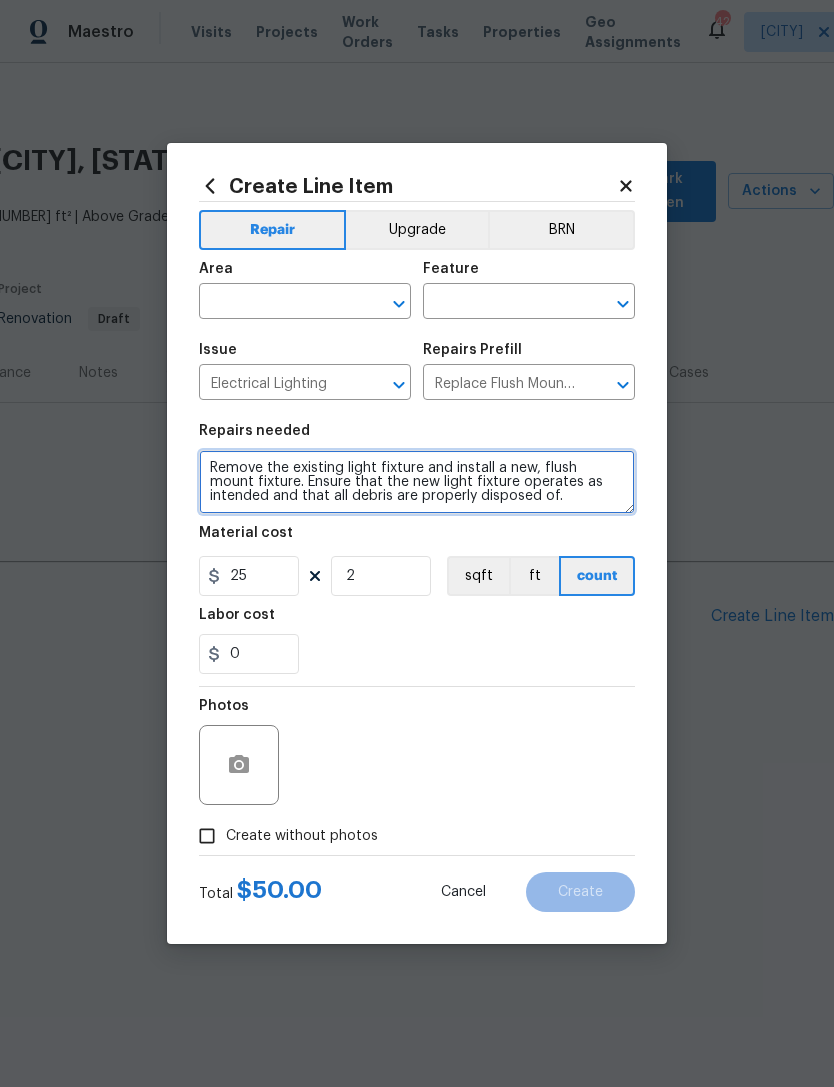 click on "Remove the existing light fixture and install a new, flush mount fixture. Ensure that the new light fixture operates as intended and that all debris are properly disposed of." at bounding box center (417, 482) 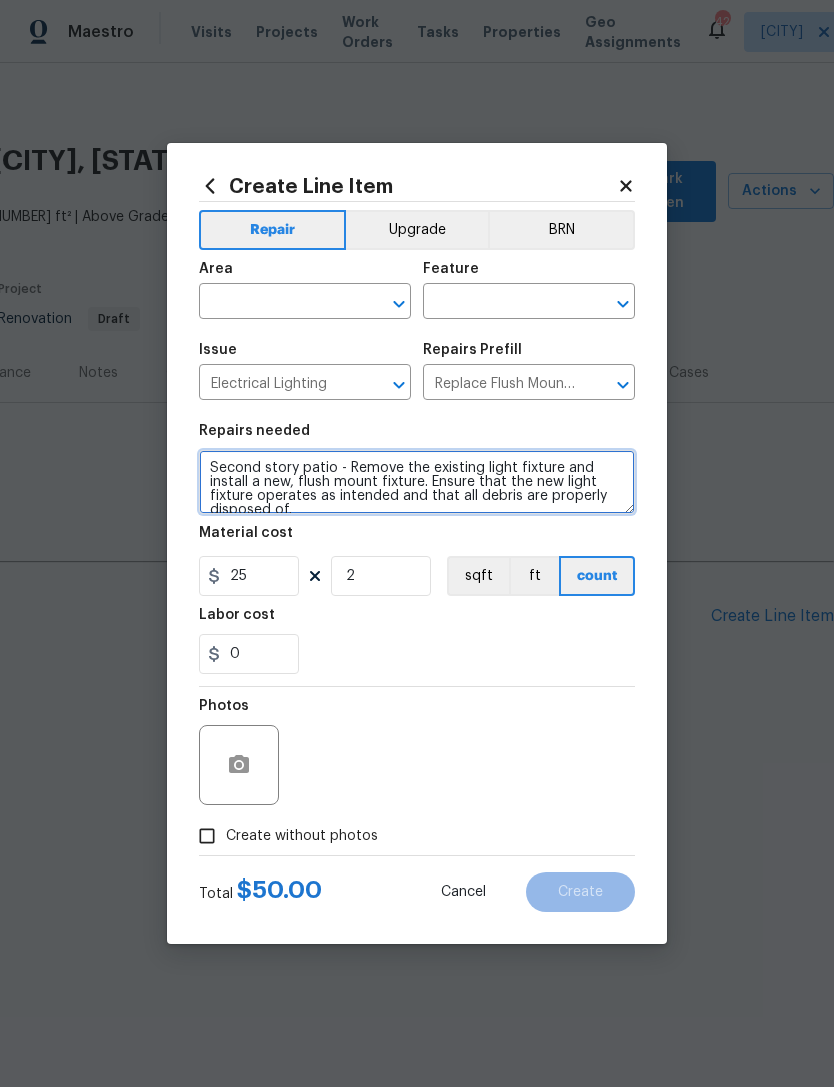 type on "Second story patio - Remove the existing light fixture and install a new, flush mount fixture. Ensure that the new light fixture operates as intended and that all debris are properly disposed of." 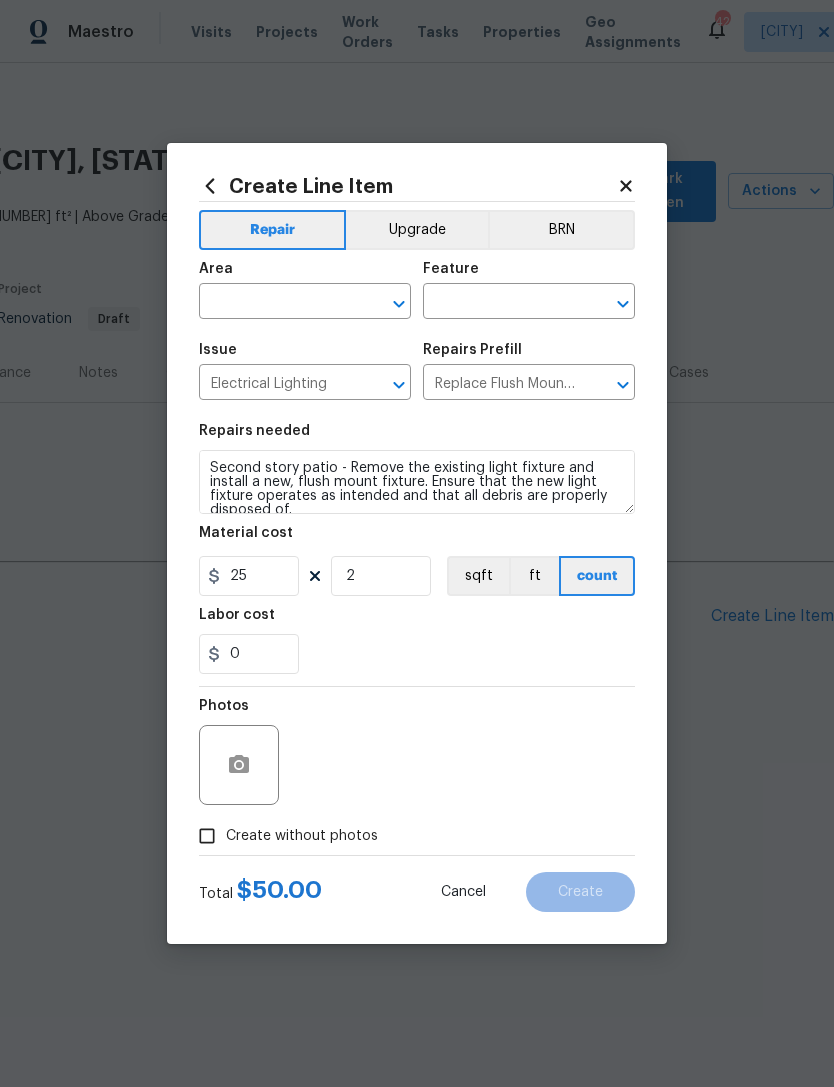 click at bounding box center [277, 303] 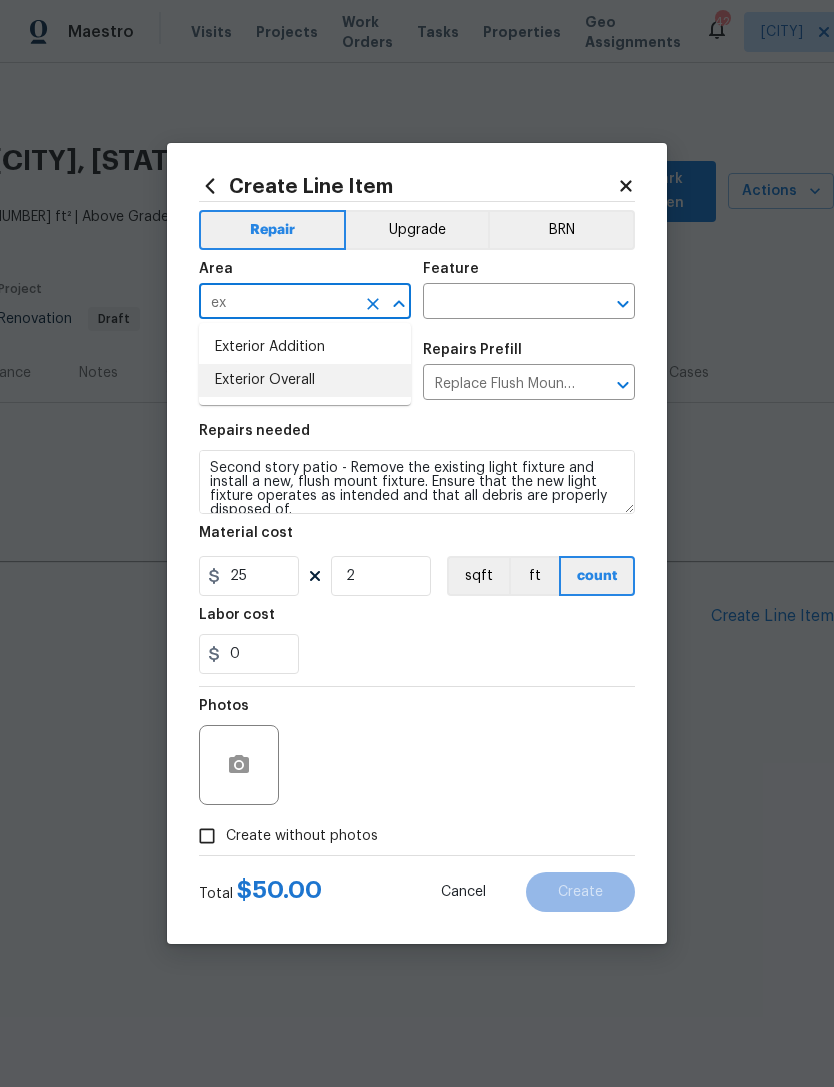 click on "Exterior Overall" at bounding box center (305, 380) 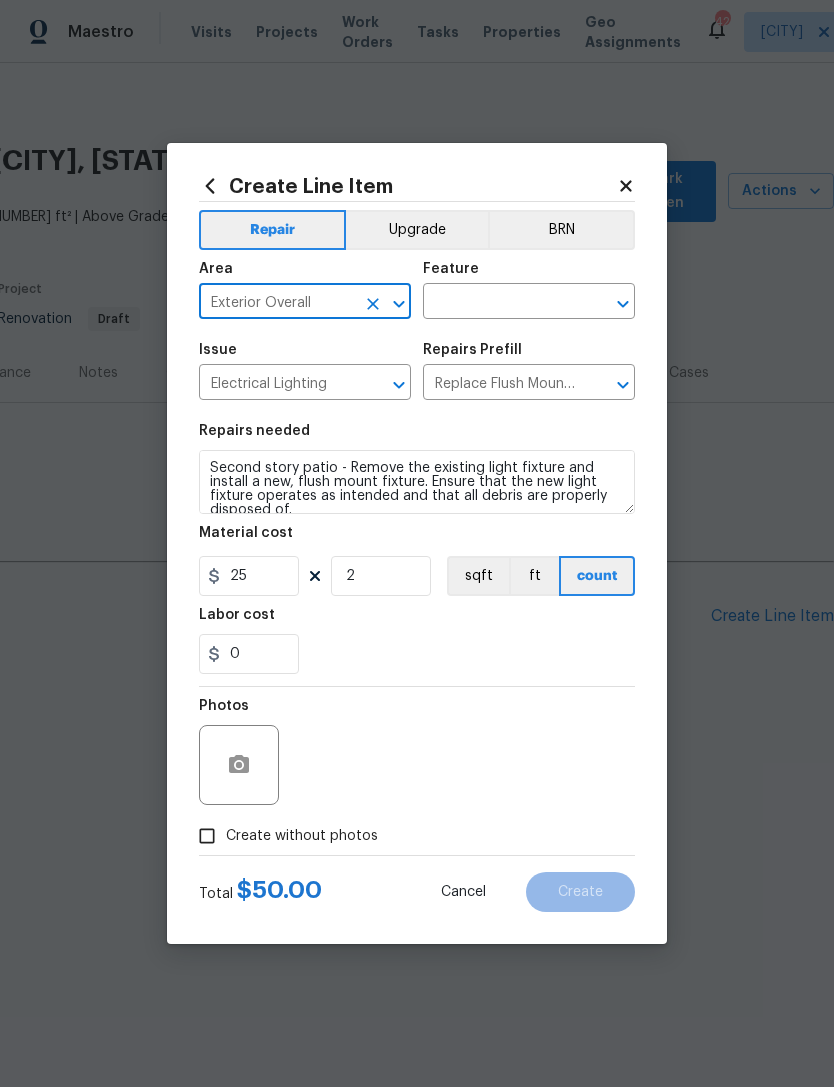 click at bounding box center (501, 303) 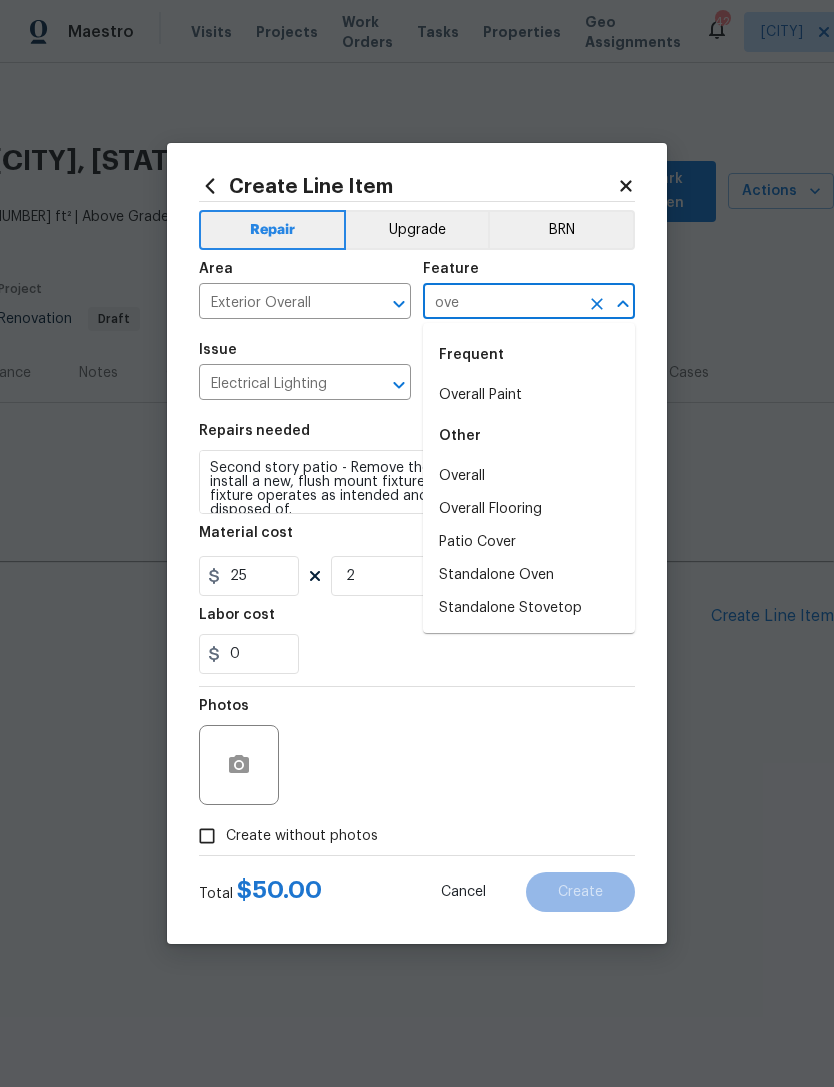 click on "Overall" at bounding box center [529, 476] 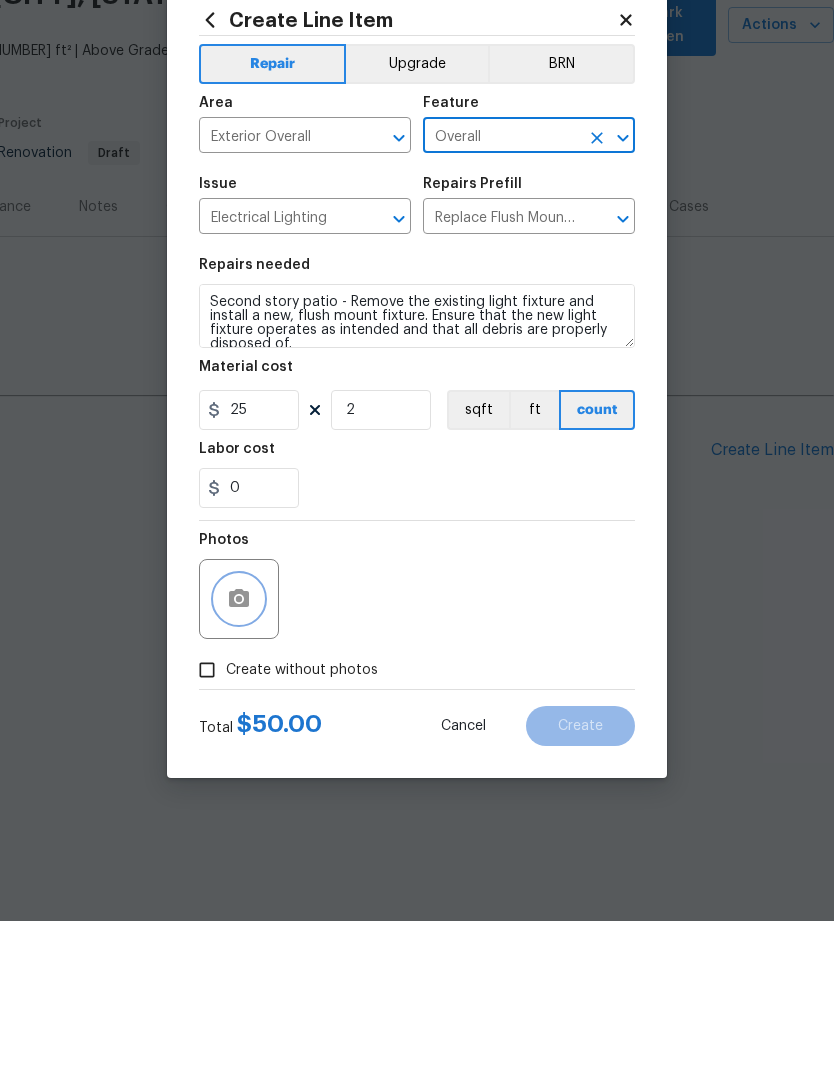 click at bounding box center (239, 765) 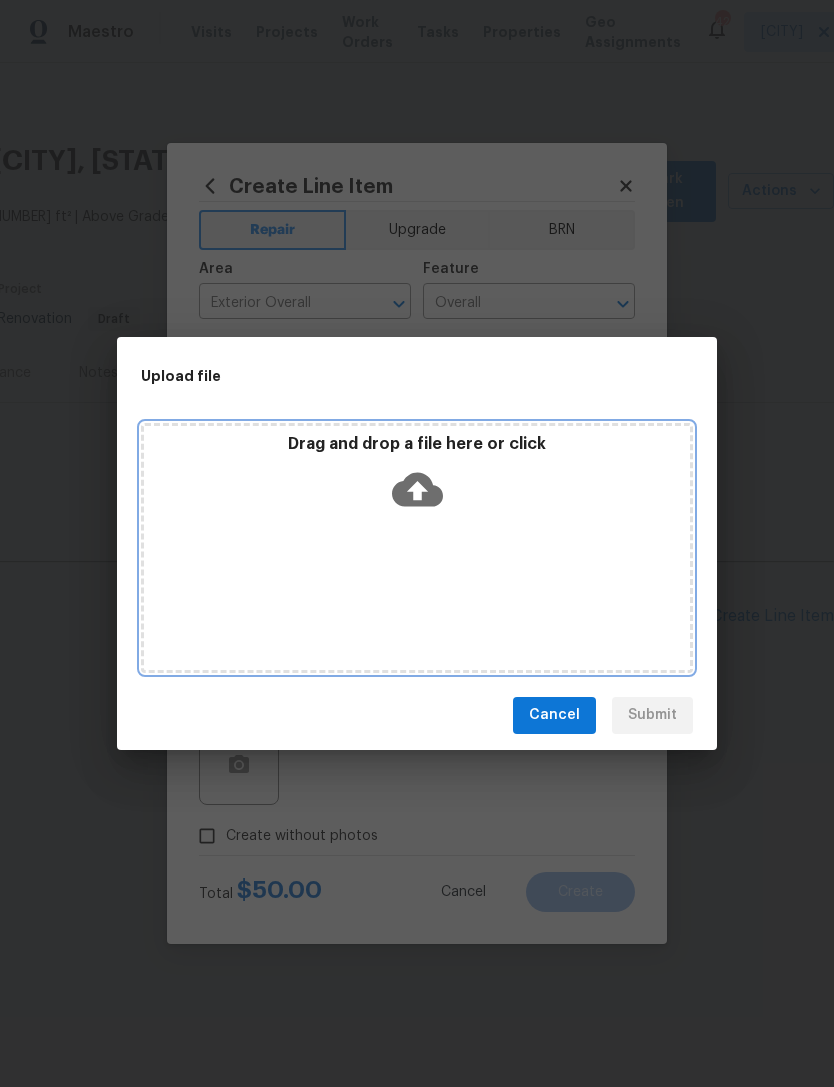 click on "Drag and drop a file here or click" at bounding box center [417, 477] 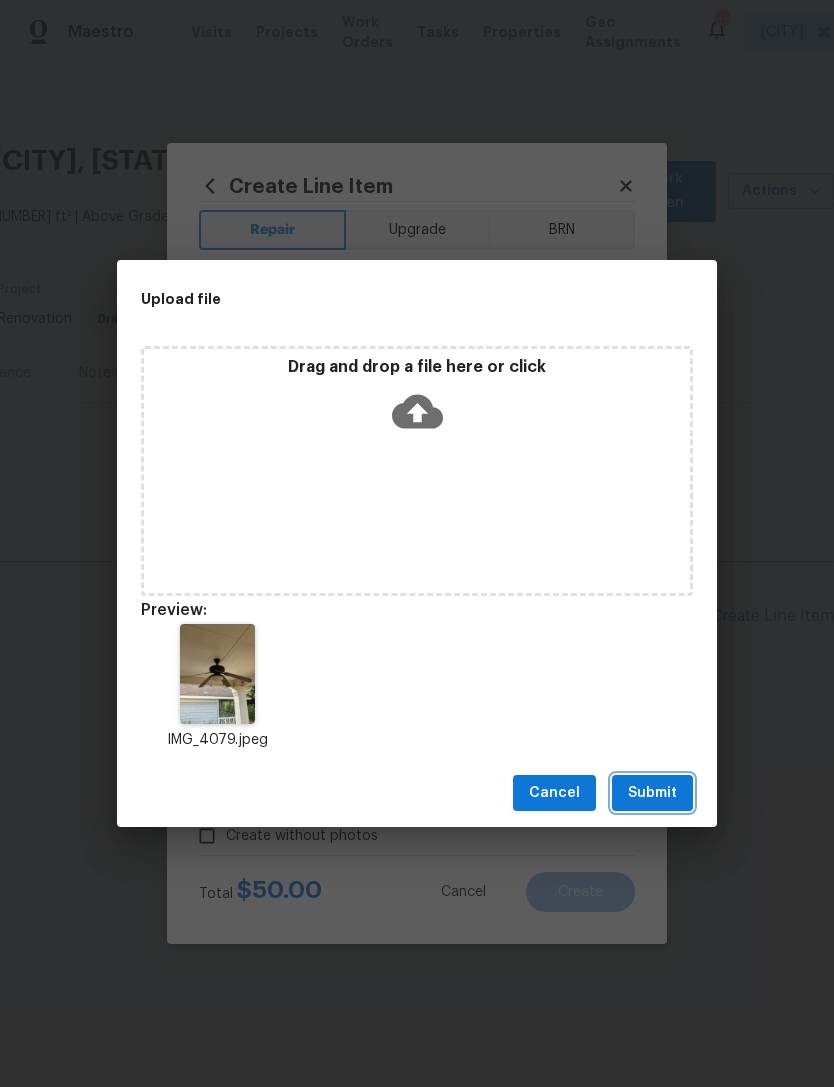 click on "Submit" at bounding box center (652, 793) 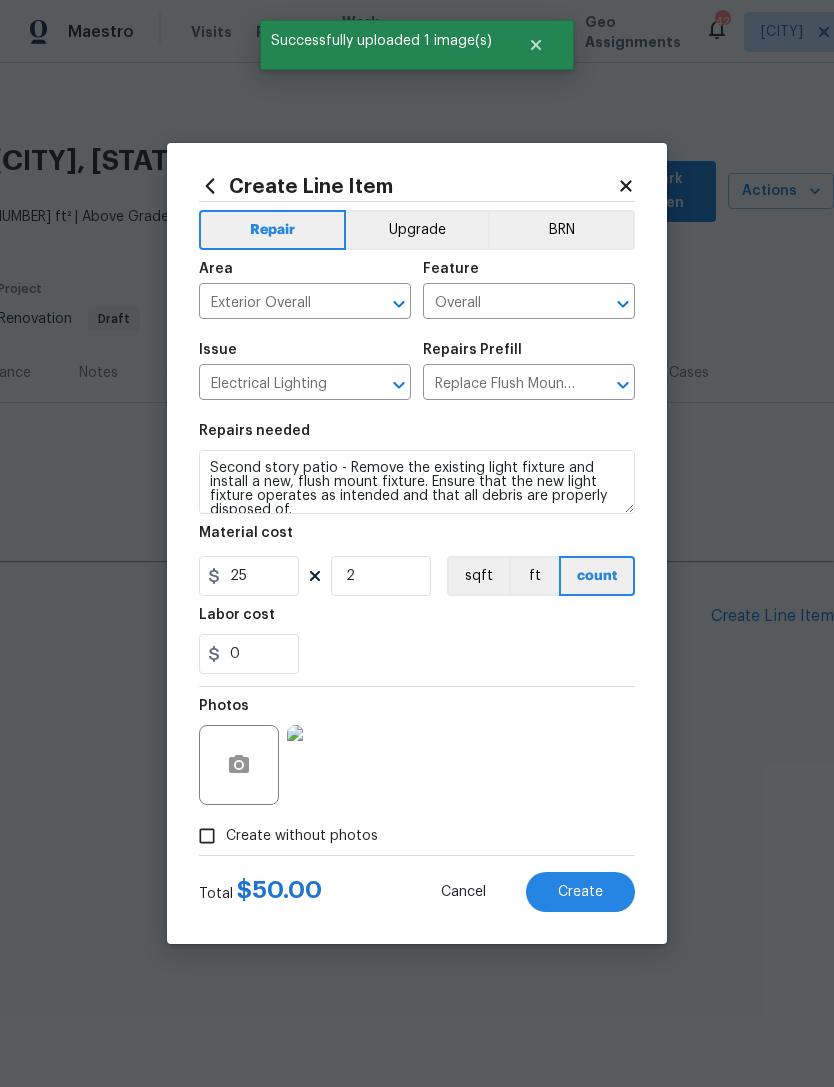 click on "Create" at bounding box center (580, 892) 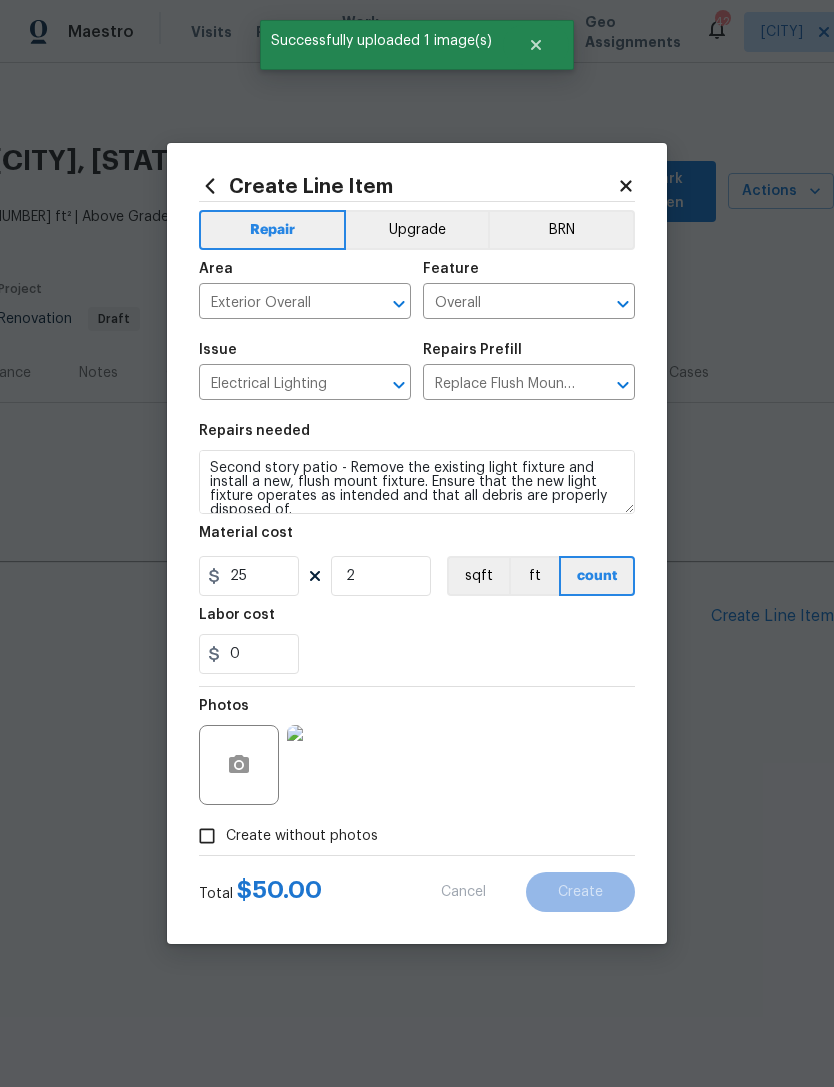 type 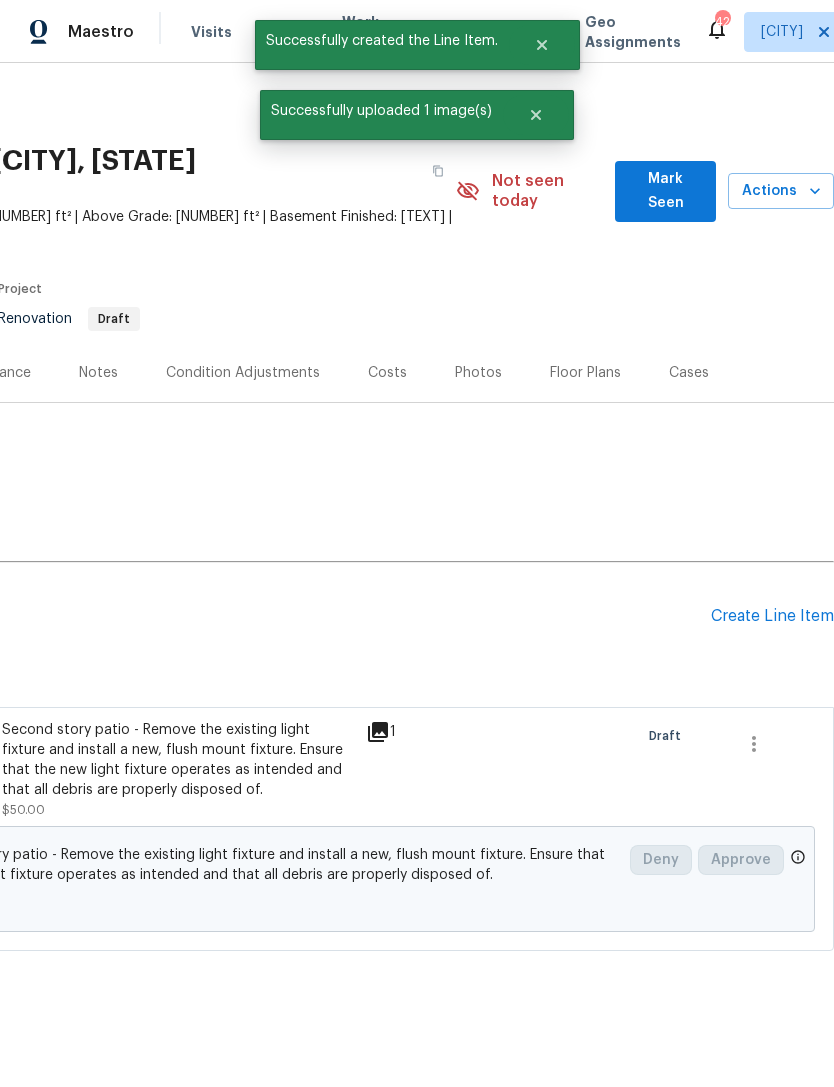 click on "Create Line Item" at bounding box center (772, 616) 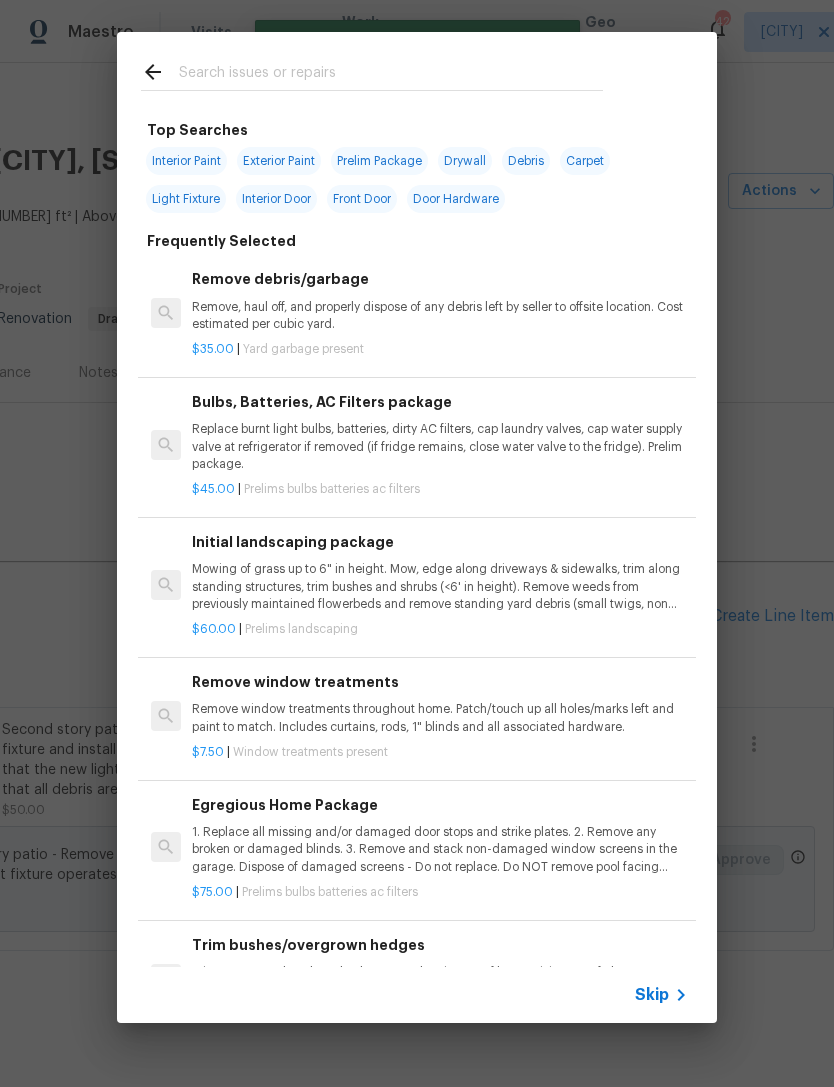 click at bounding box center [391, 75] 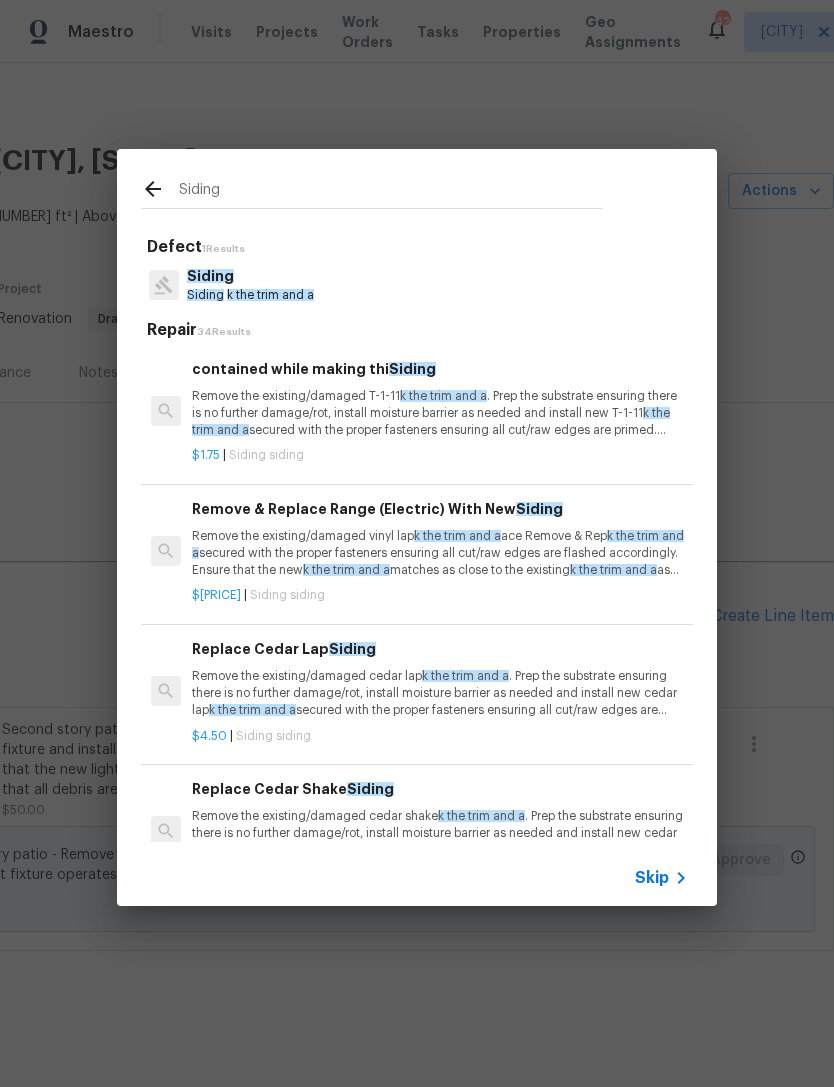 type on "Siding" 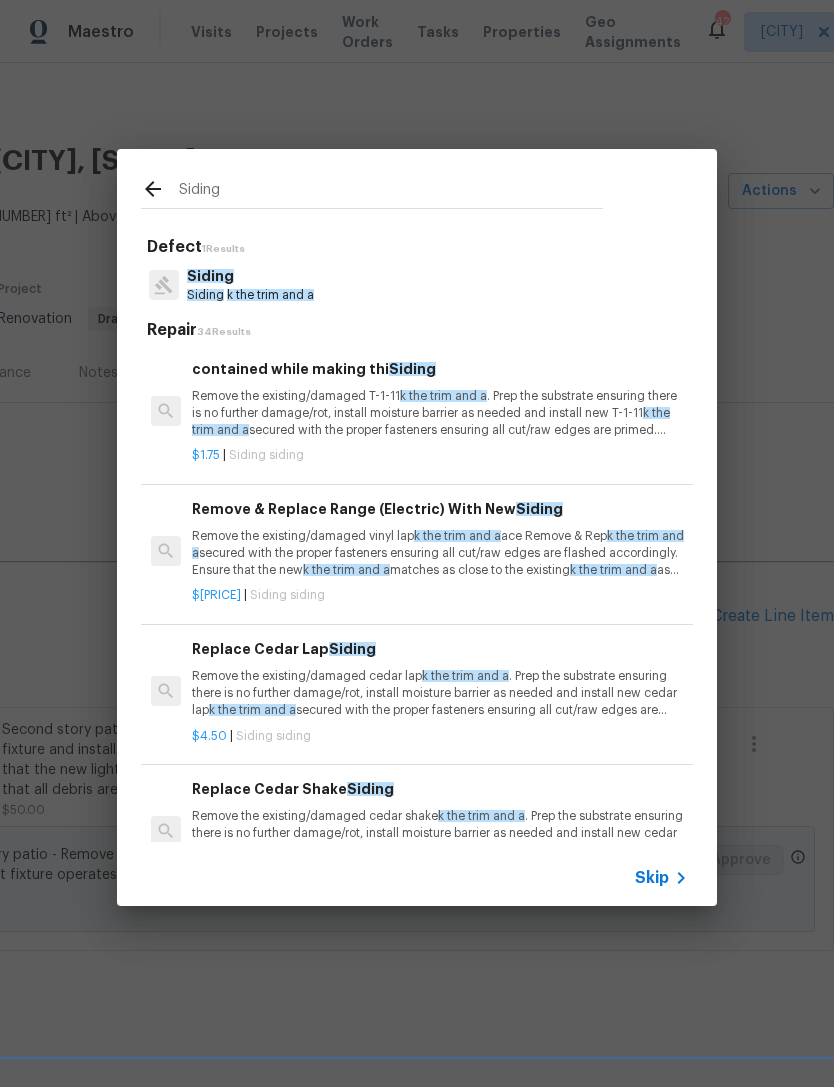 click on "Siding Siding   siding" at bounding box center (417, 285) 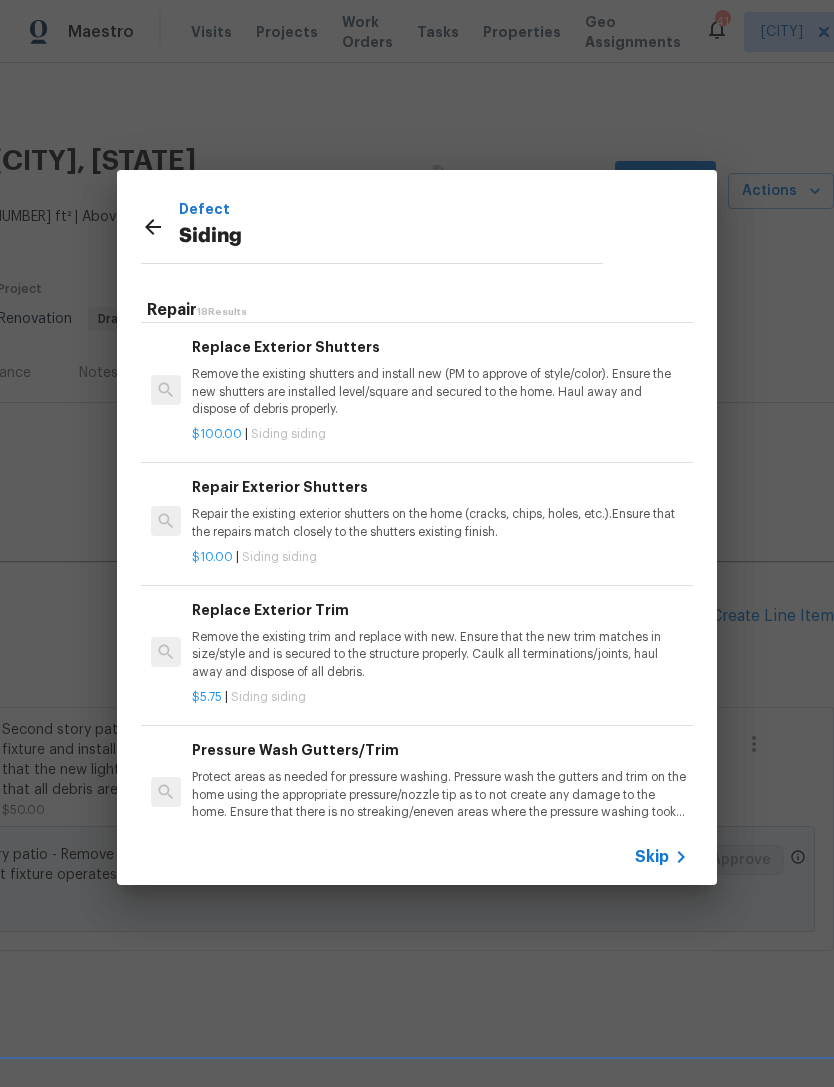 scroll, scrollTop: 1821, scrollLeft: 0, axis: vertical 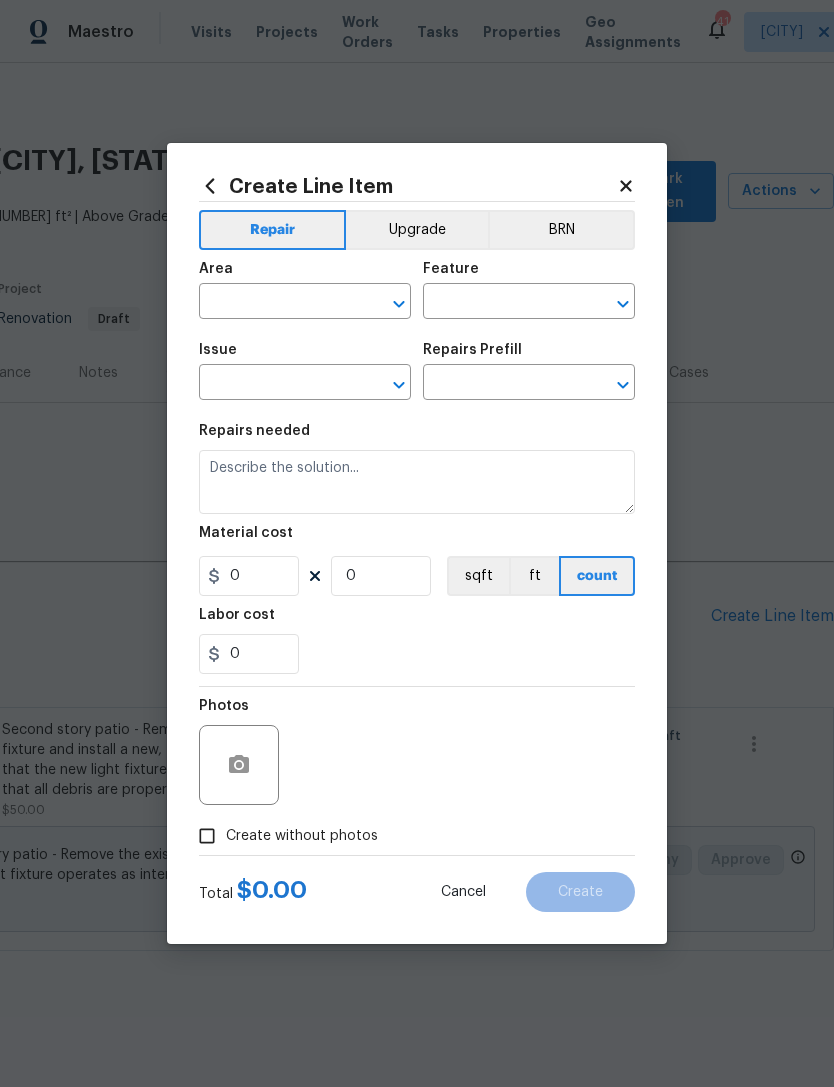 type on "Siding" 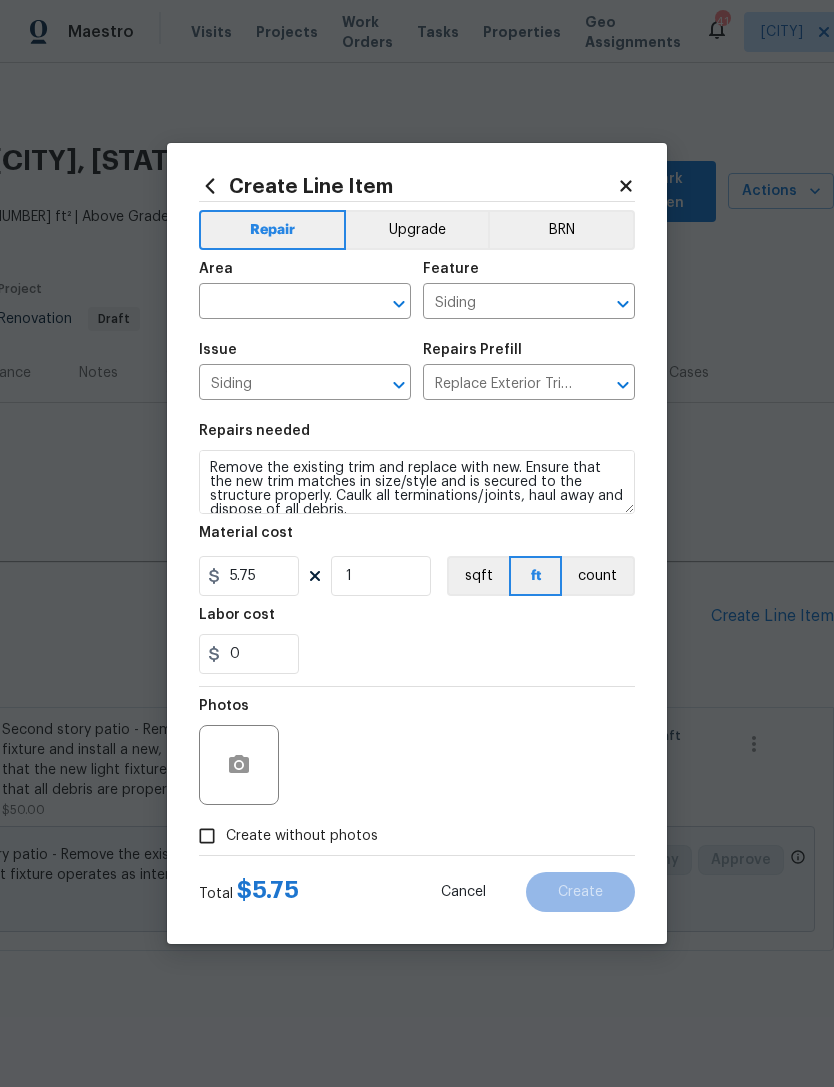 click at bounding box center [277, 303] 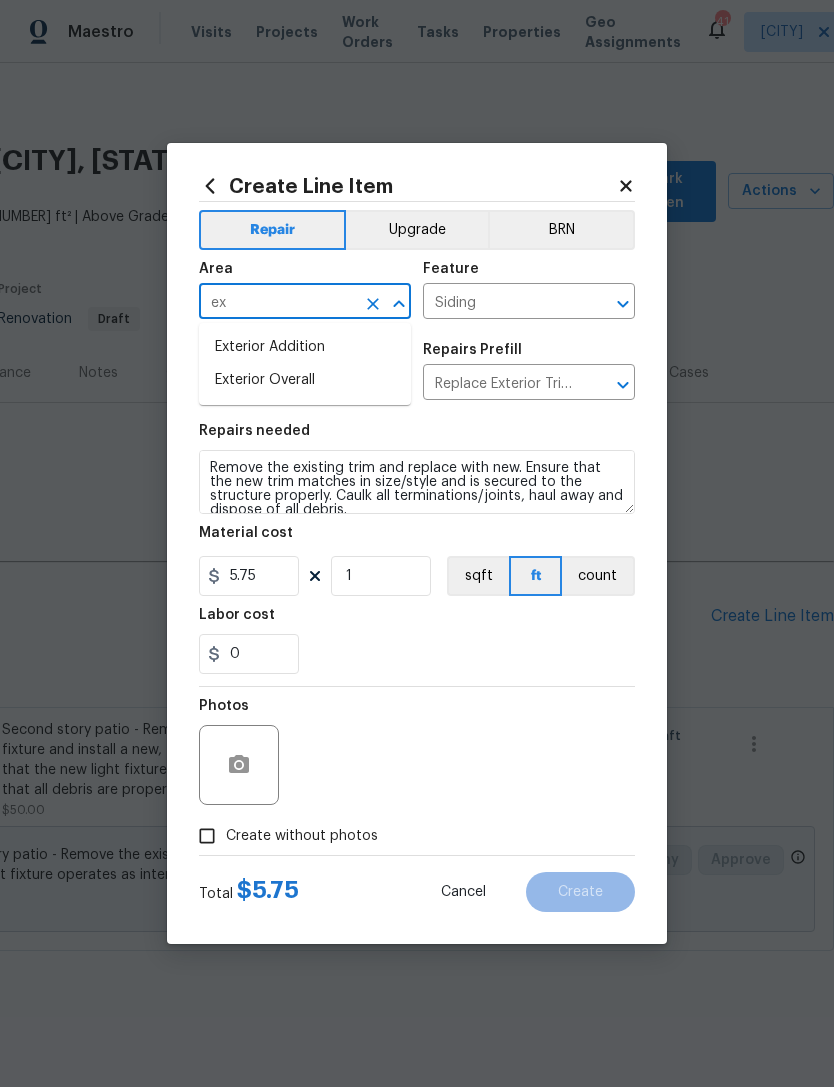 click on "Exterior Overall" at bounding box center [305, 380] 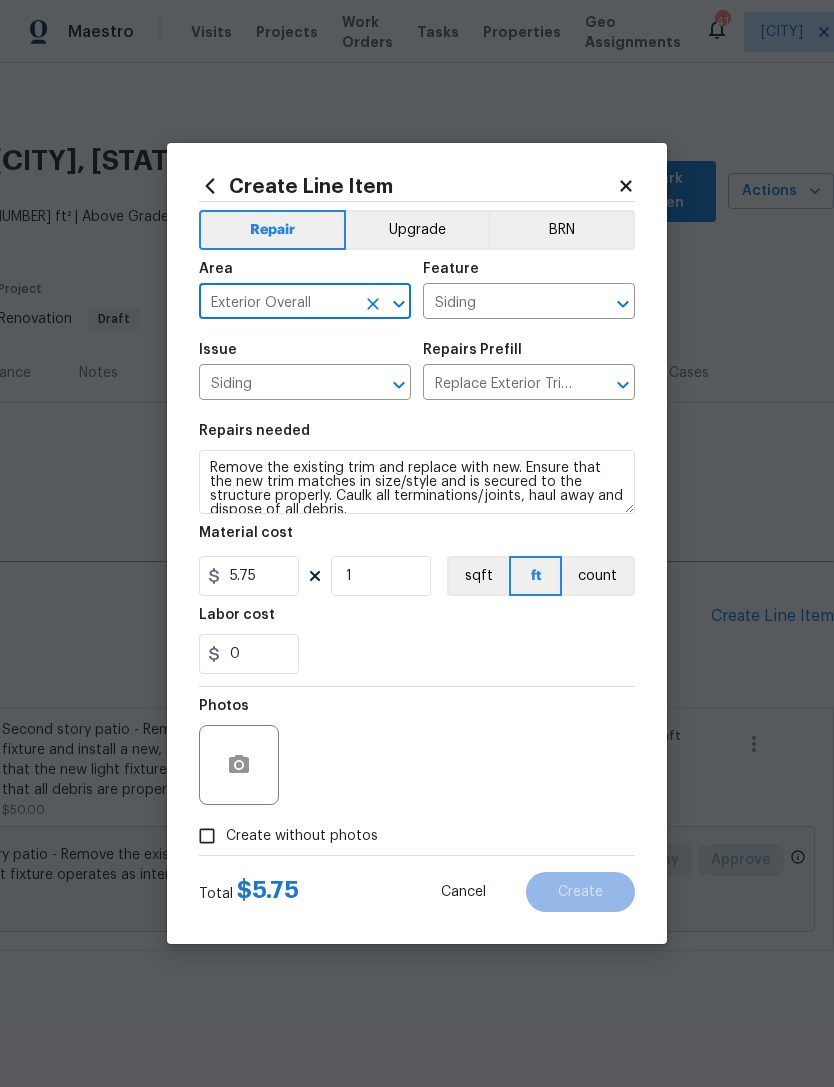 click on "Issue Siding ​" at bounding box center [305, 371] 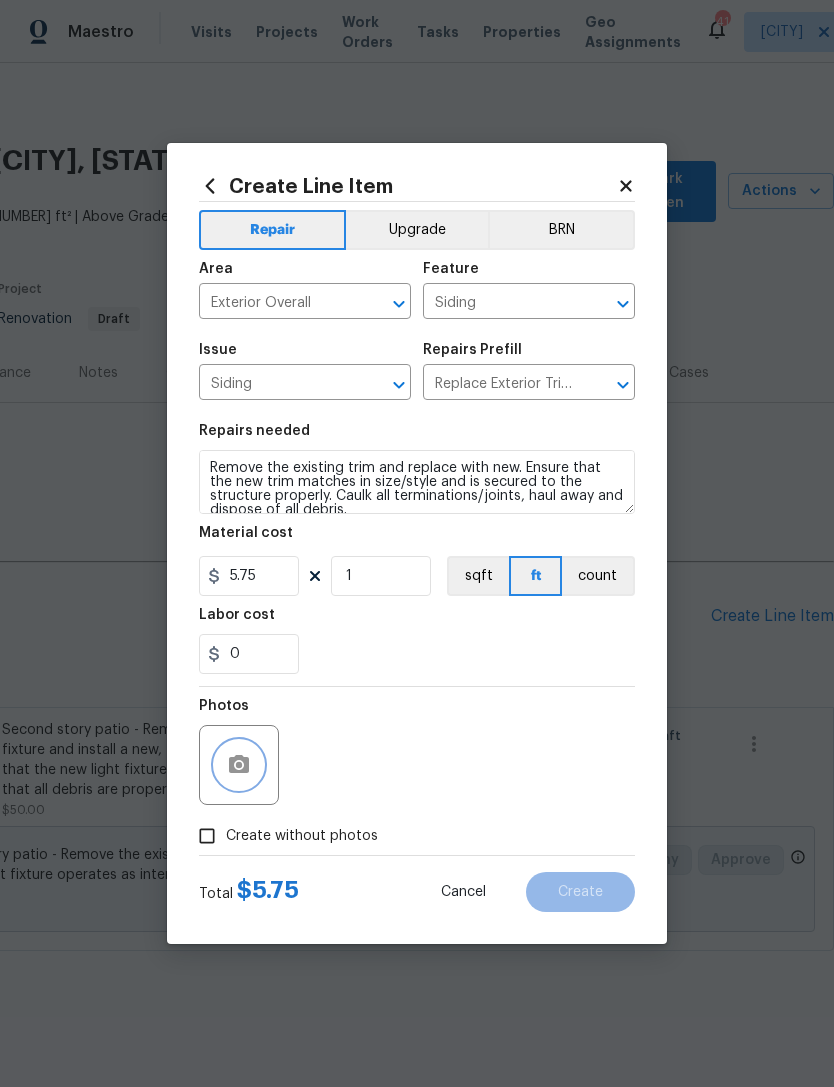 click at bounding box center (239, 765) 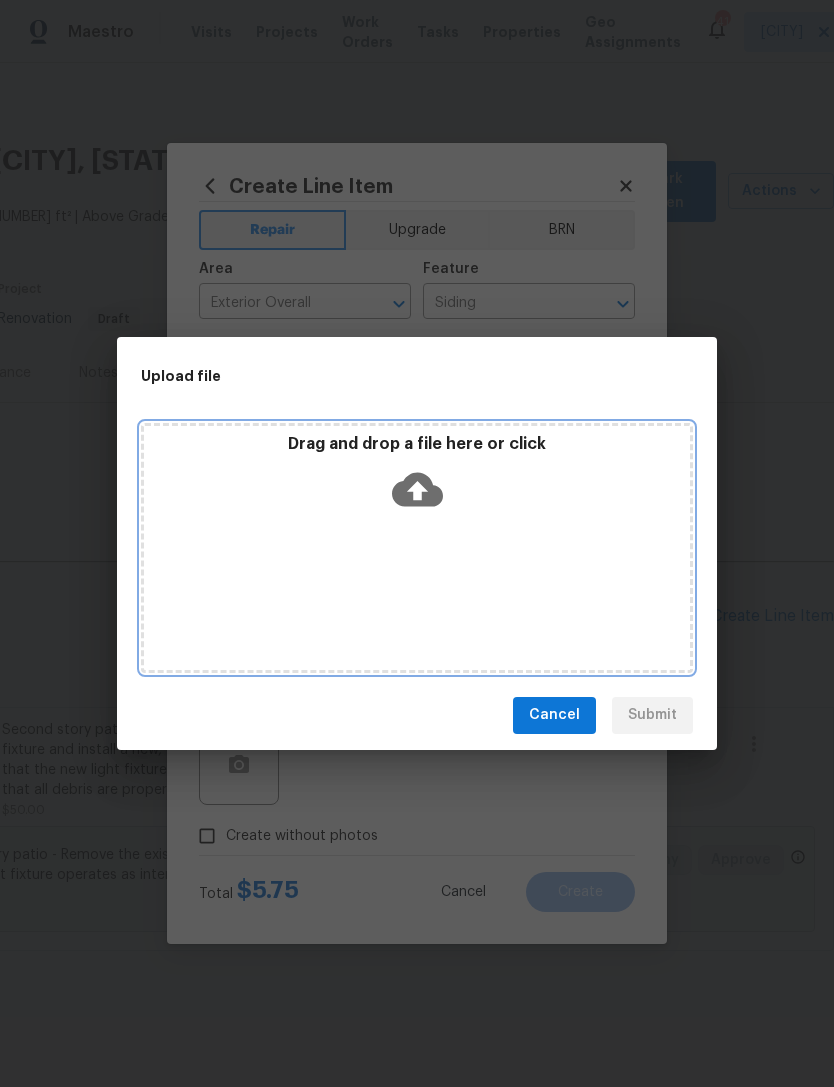 click on "Drag and drop a file here or click" at bounding box center [417, 548] 